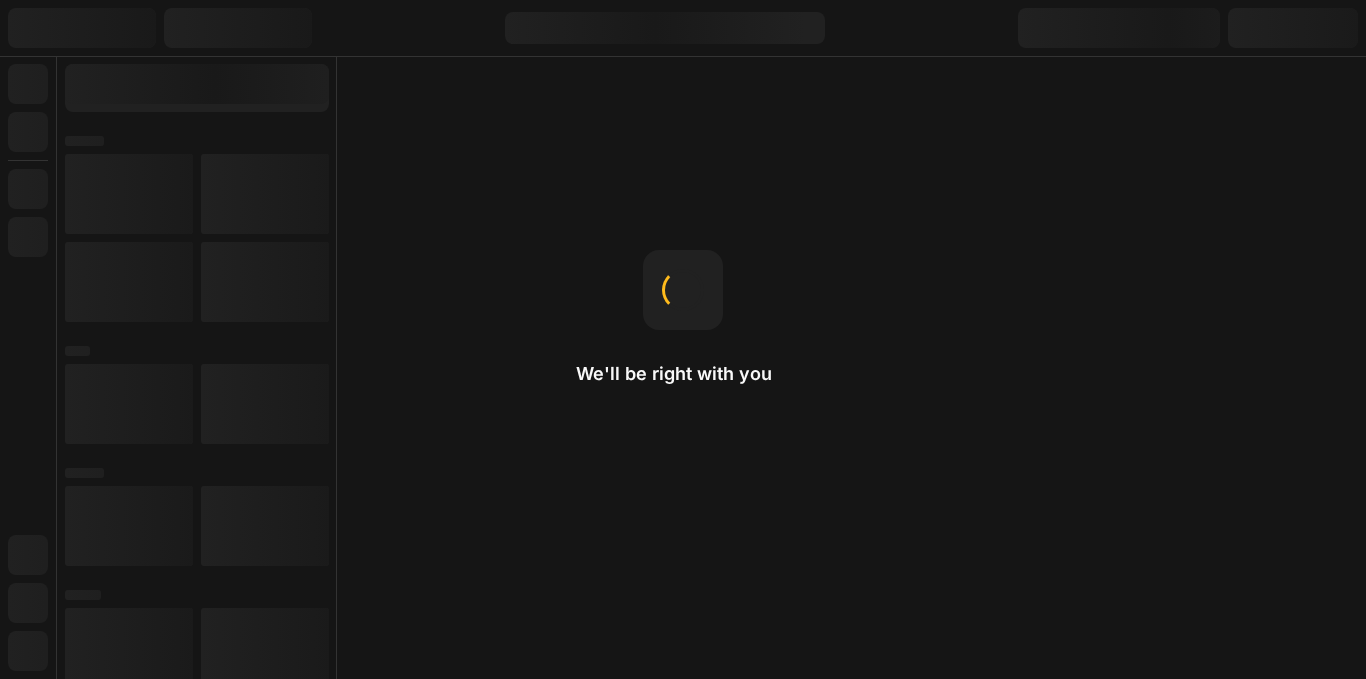scroll, scrollTop: 0, scrollLeft: 0, axis: both 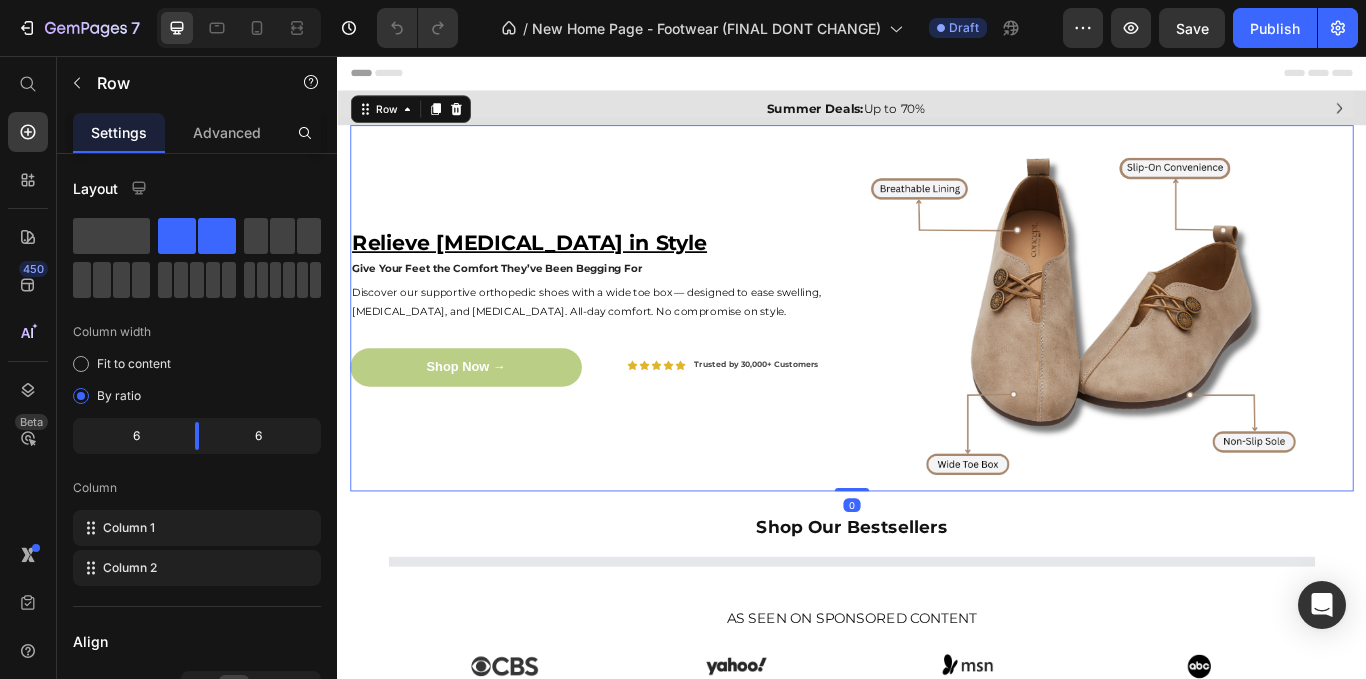 click on "Relieve [MEDICAL_DATA] in Style Give Your Feet the Comfort They’ve Been Begging For Heading Discover our supportive orthopedic shoes with a wide toe box — designed to ease swelling, [MEDICAL_DATA], and [MEDICAL_DATA]. All-day comfort. No compromise on style. Text Block Shop Now → Button Icon Icon Icon Icon Icon Icon List Trusted by 30,000+ Customers Text Block [GEOGRAPHIC_DATA]" at bounding box center (644, 350) 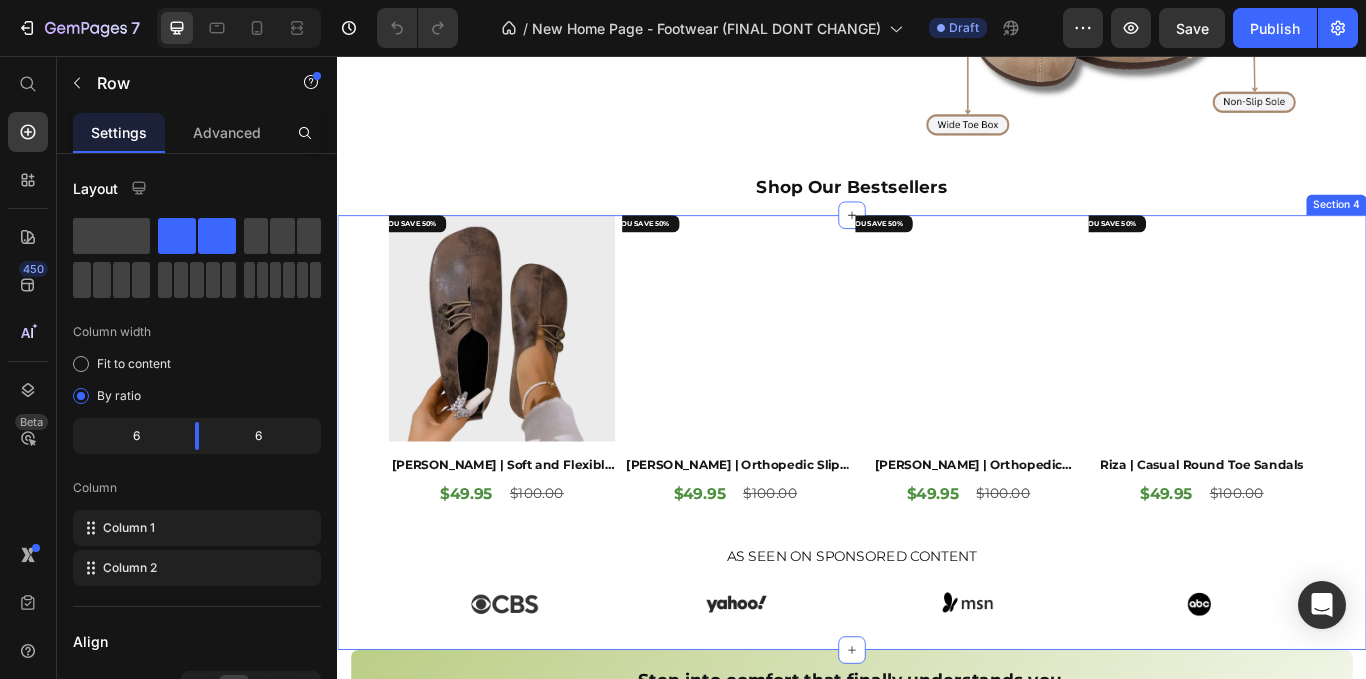 scroll, scrollTop: 444, scrollLeft: 0, axis: vertical 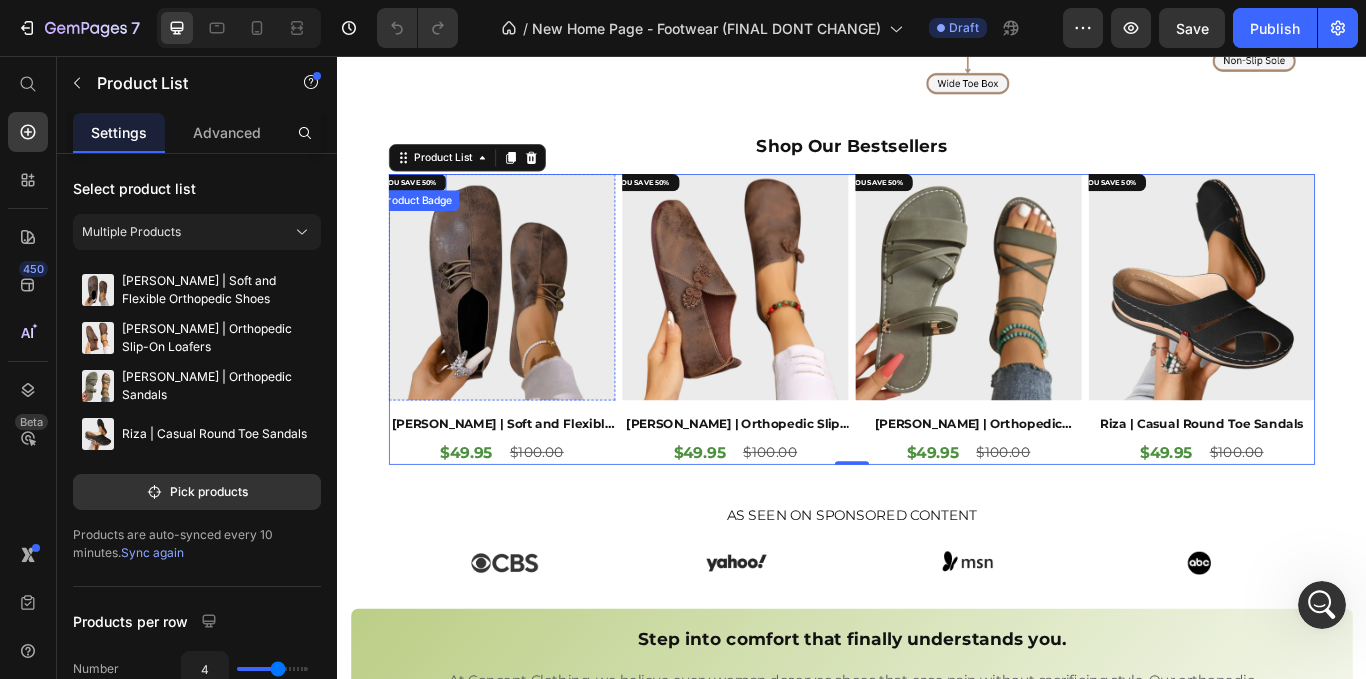 click on "YOU SAVE 50%" at bounding box center (421, 204) 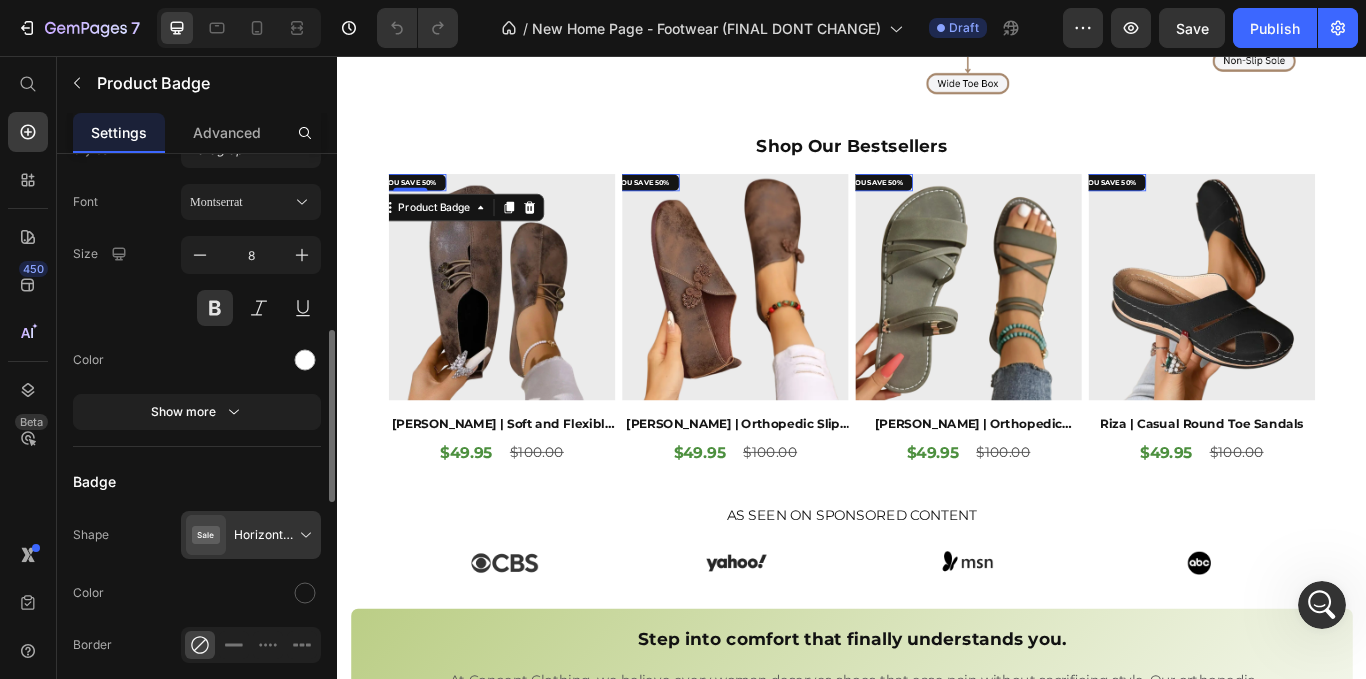 scroll, scrollTop: 593, scrollLeft: 0, axis: vertical 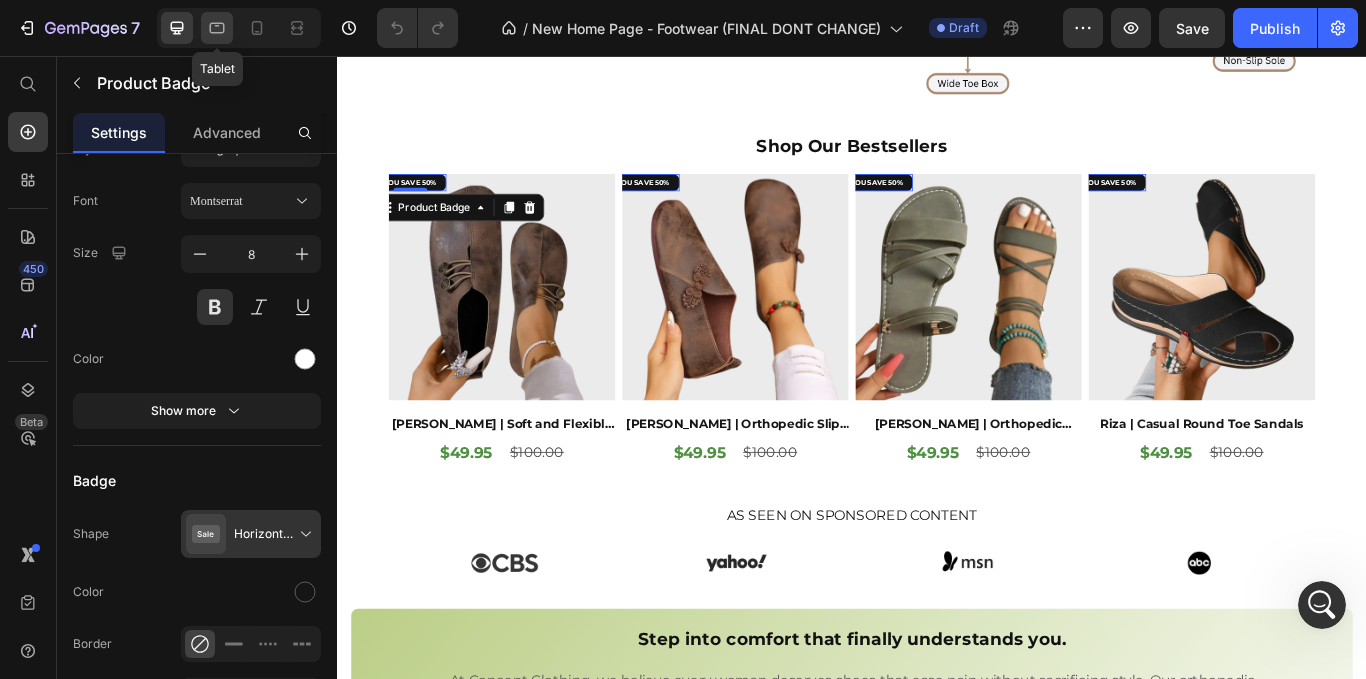 click 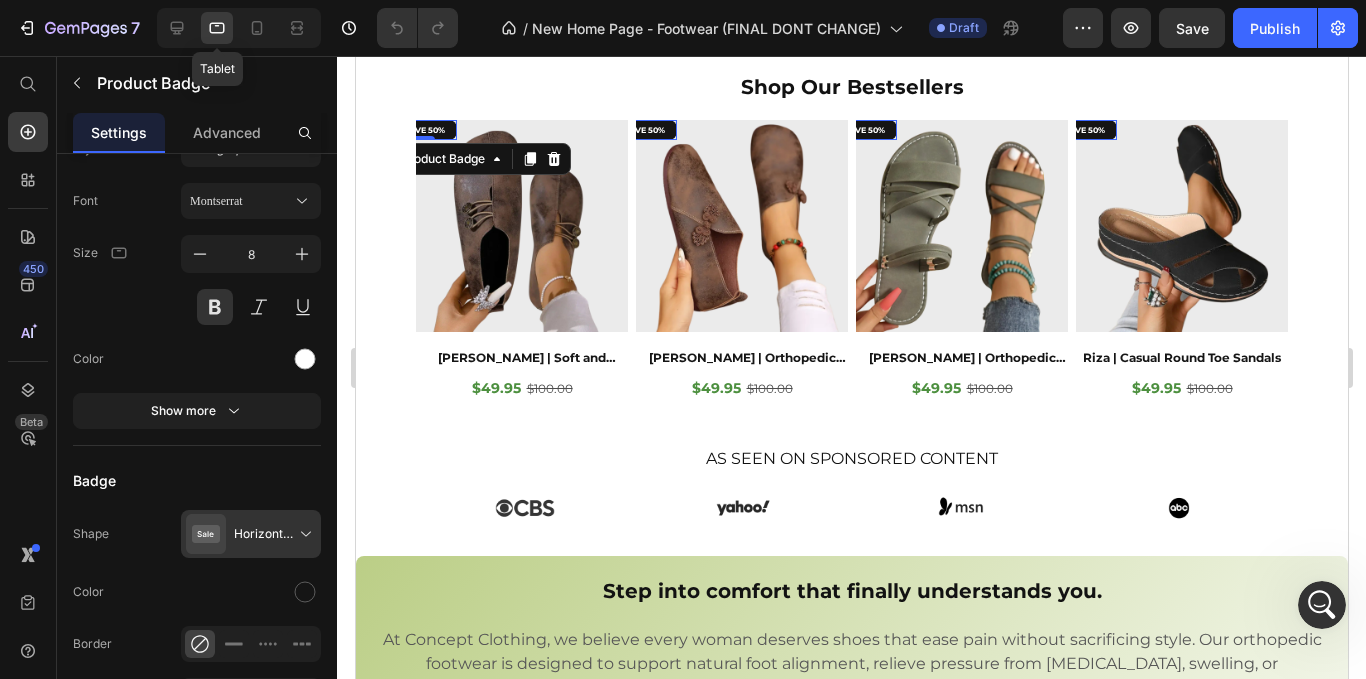 scroll, scrollTop: 430, scrollLeft: 0, axis: vertical 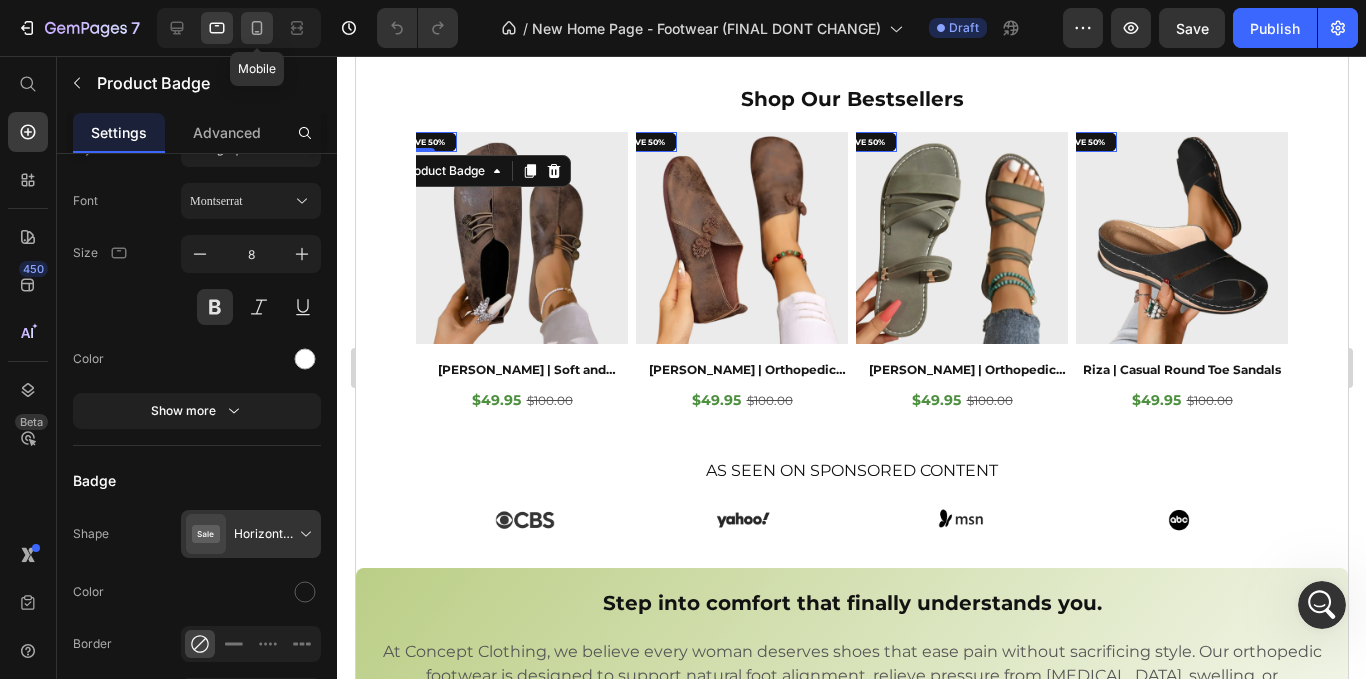click 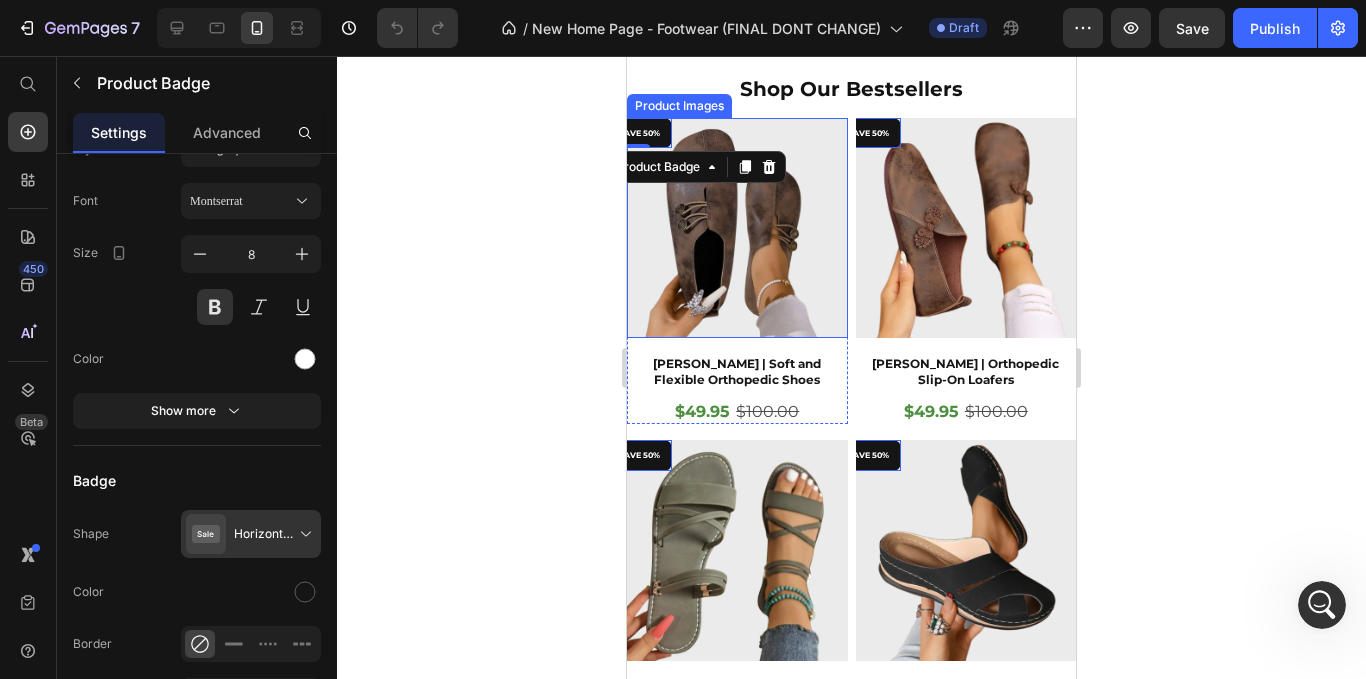 scroll, scrollTop: 666, scrollLeft: 0, axis: vertical 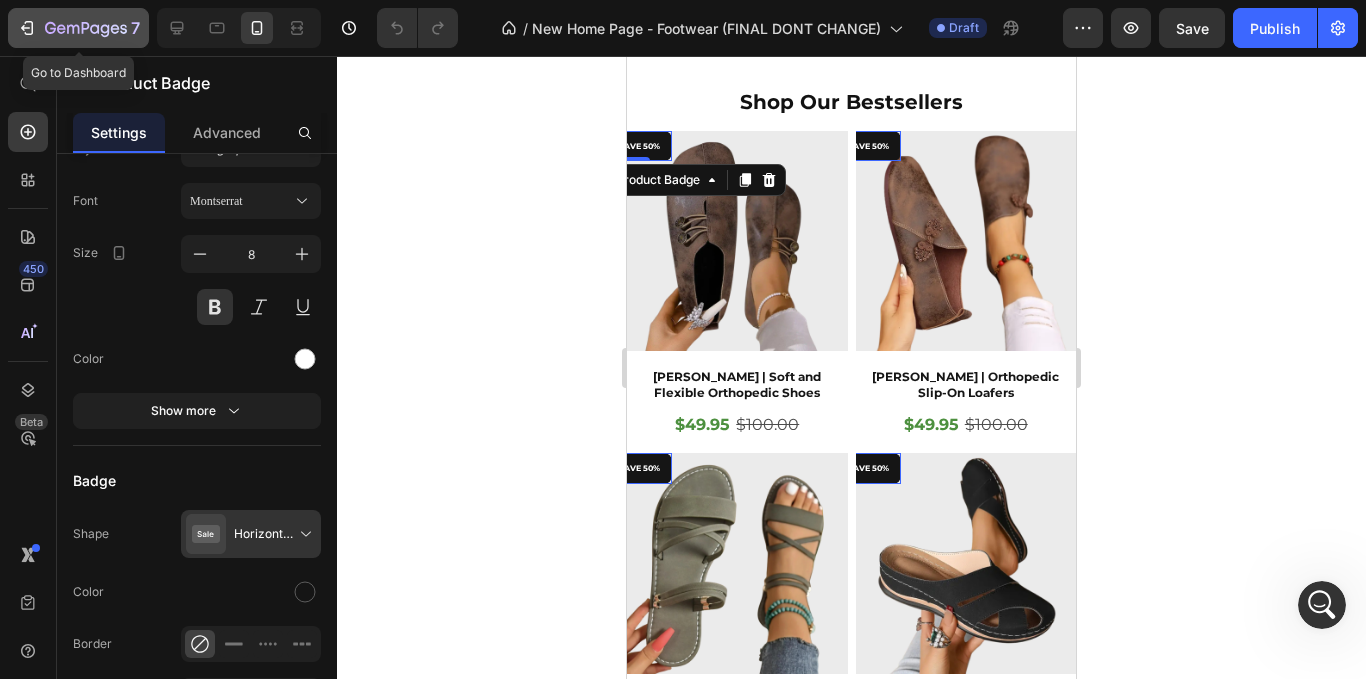 click 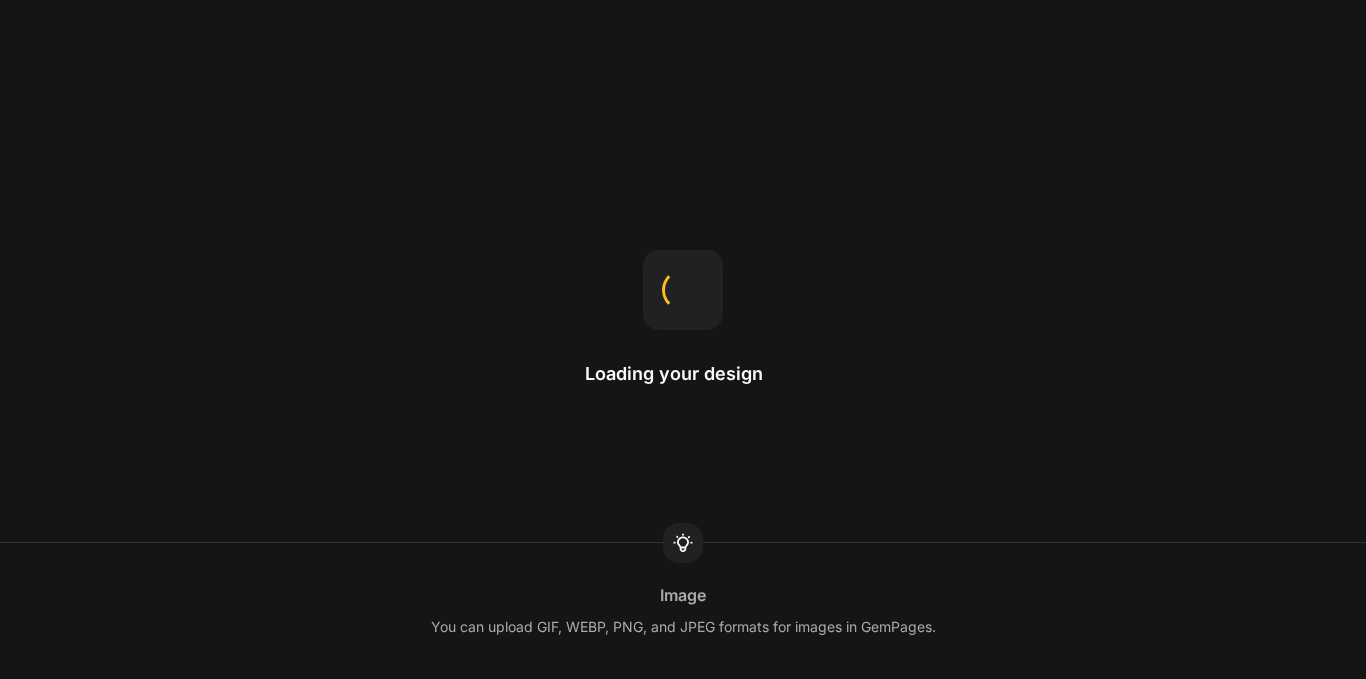 scroll, scrollTop: 0, scrollLeft: 0, axis: both 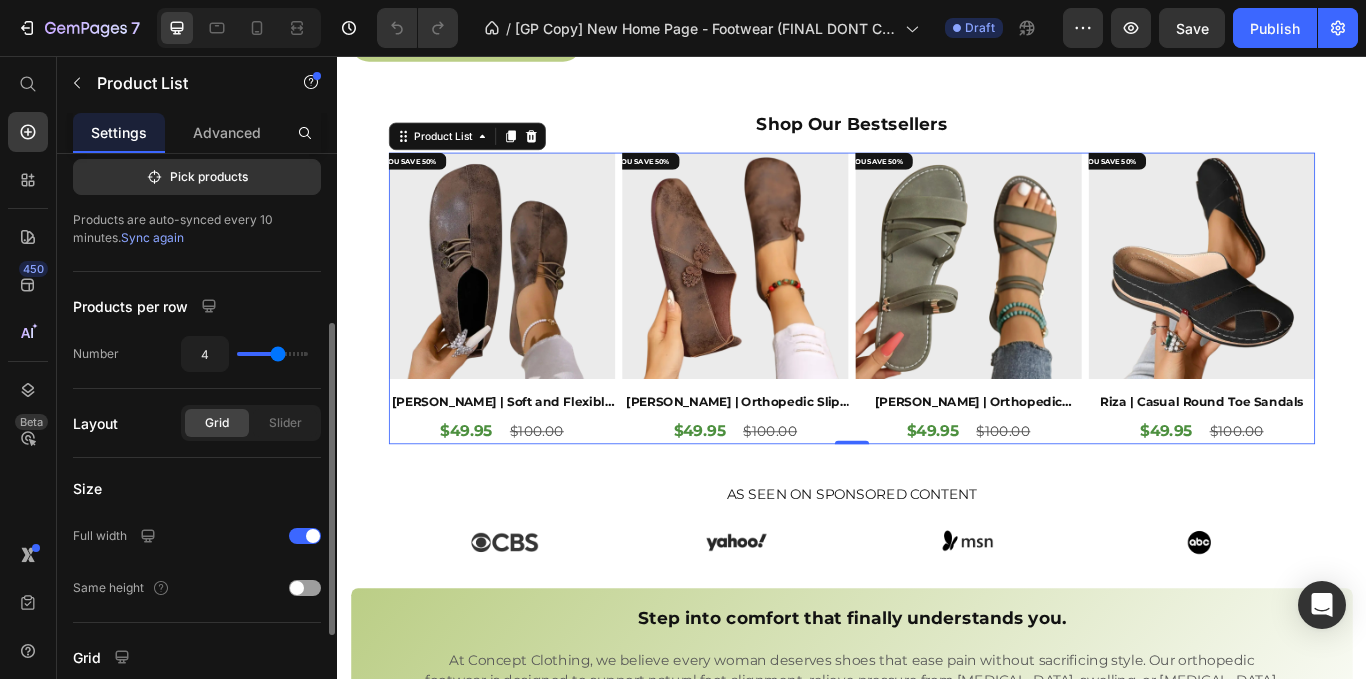 type on "3" 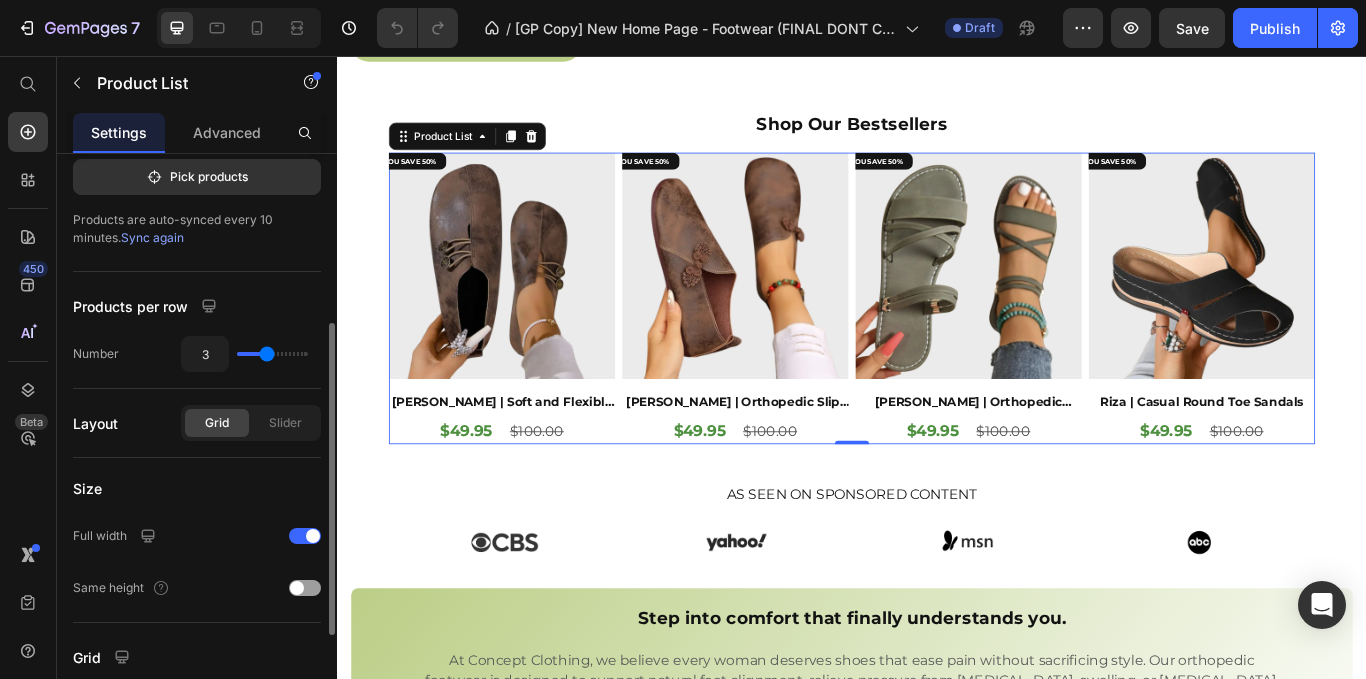 type on "2" 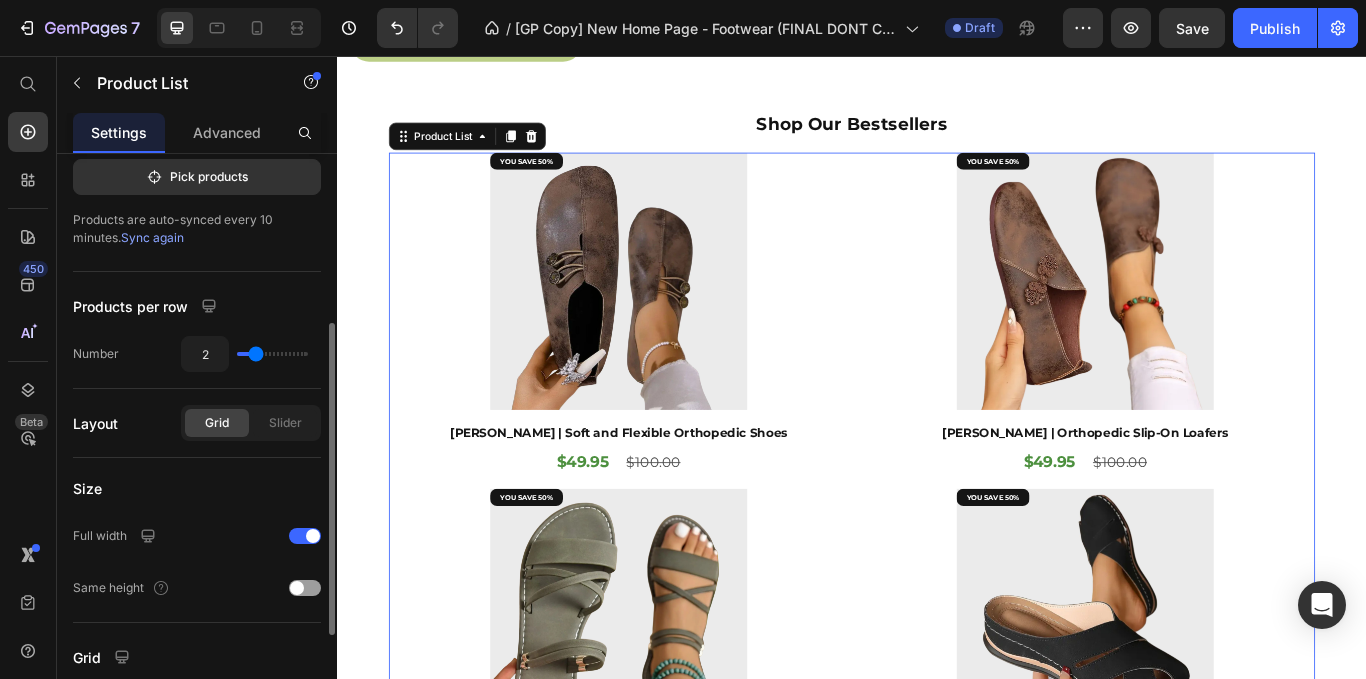 type on "3" 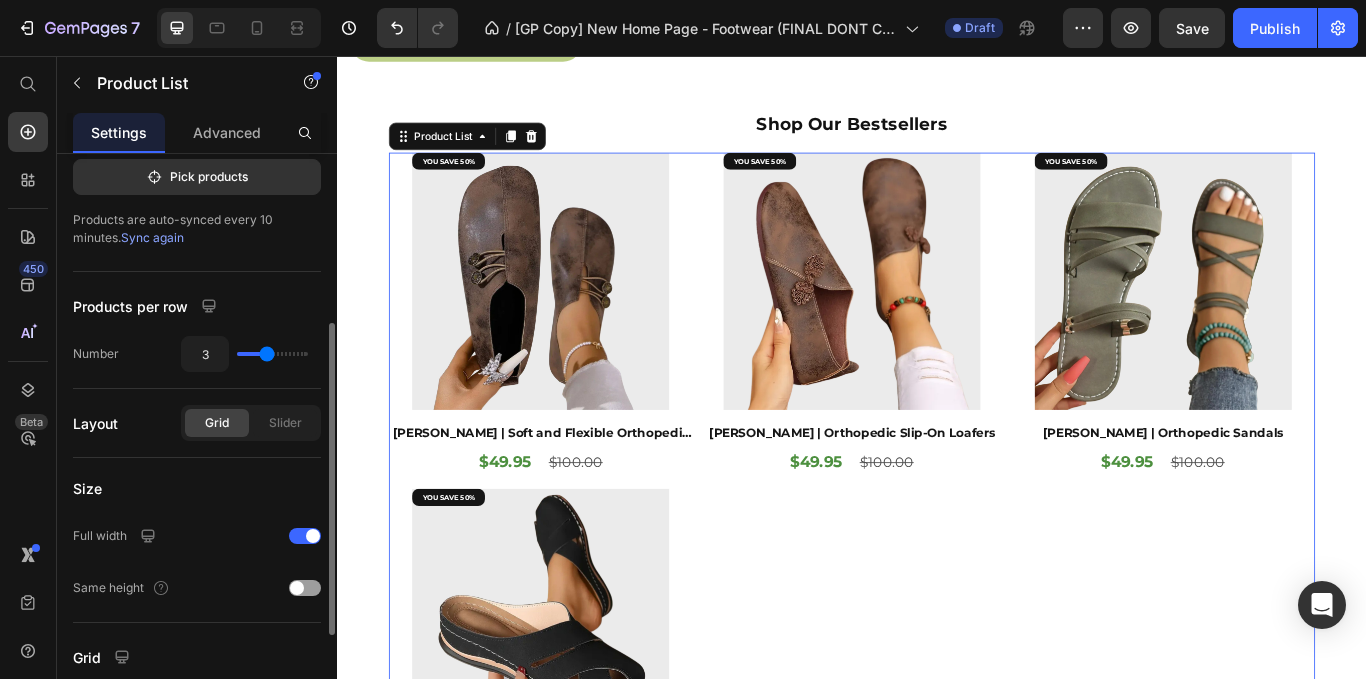 type on "4" 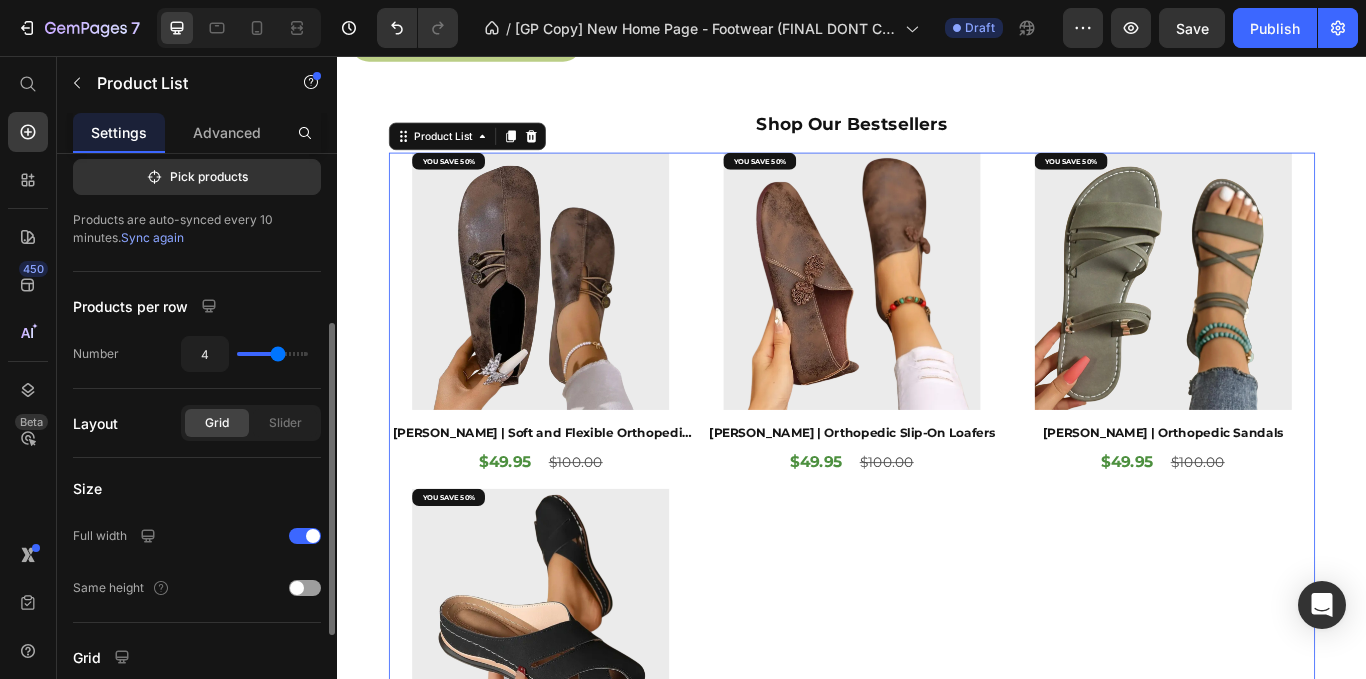 click at bounding box center (272, 354) 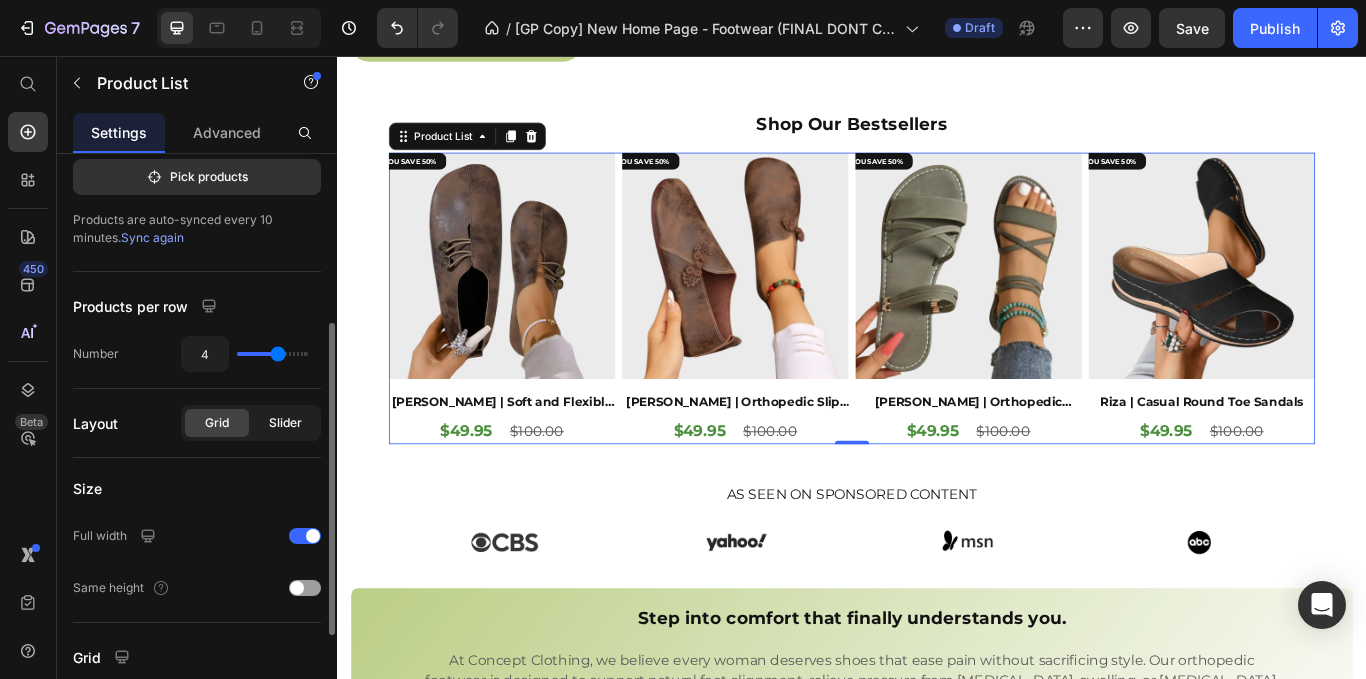 click on "Slider" 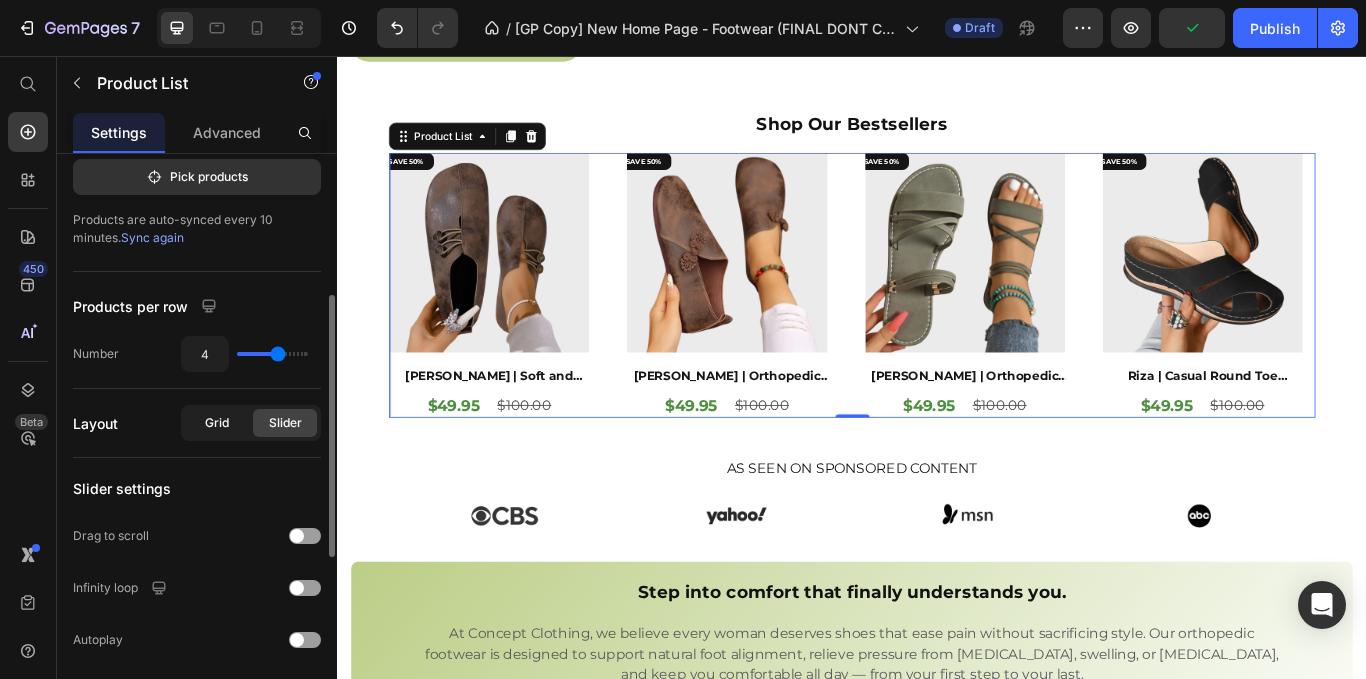 click on "Grid" 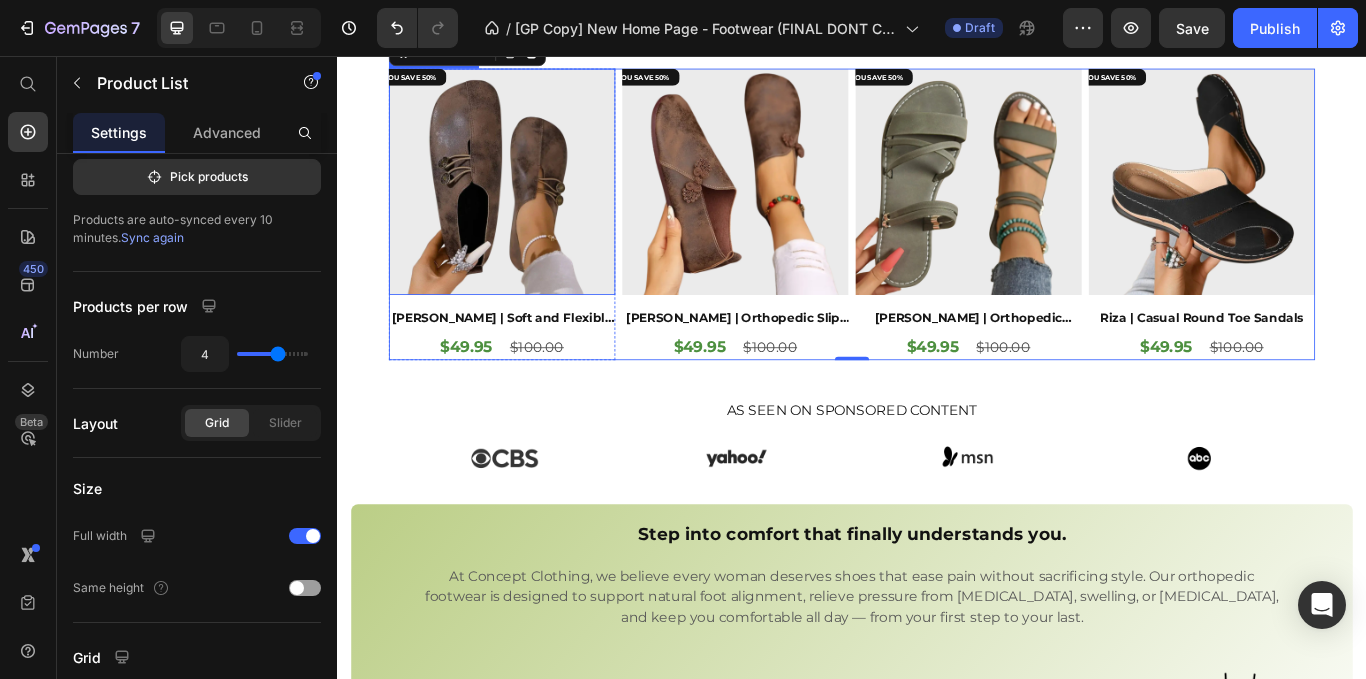 scroll, scrollTop: 388, scrollLeft: 0, axis: vertical 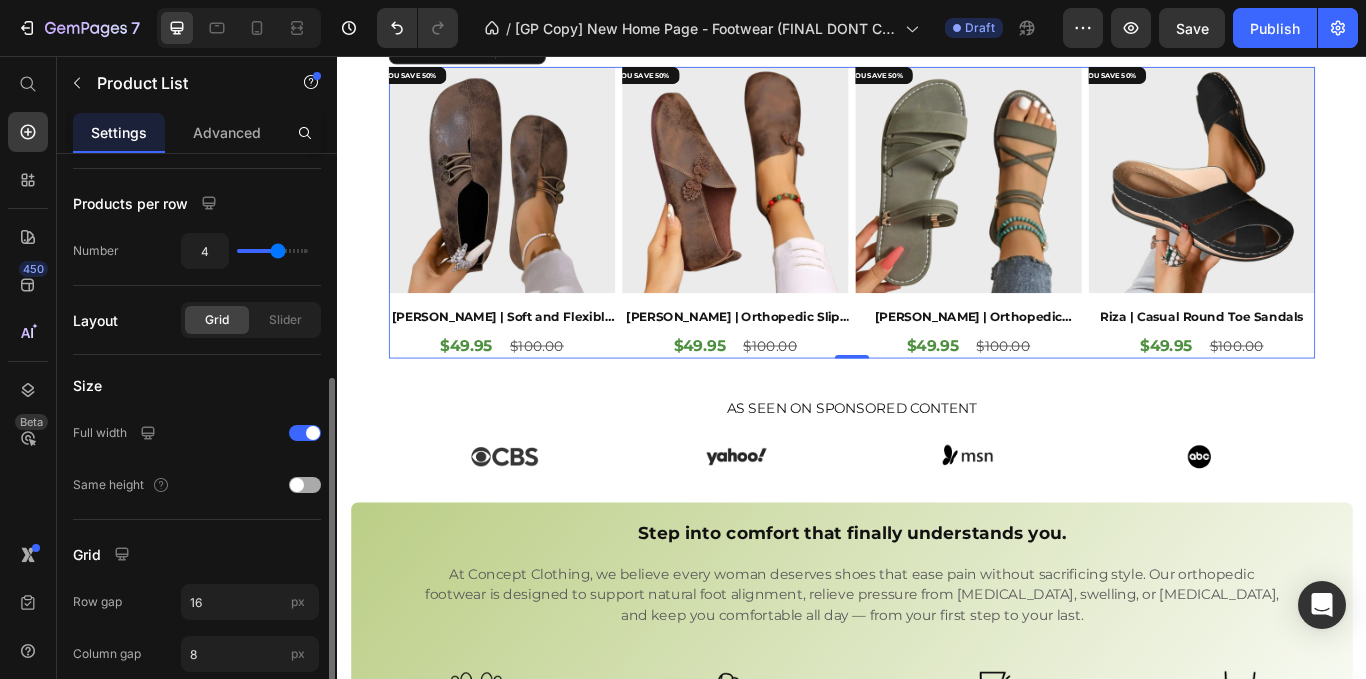 click at bounding box center (297, 485) 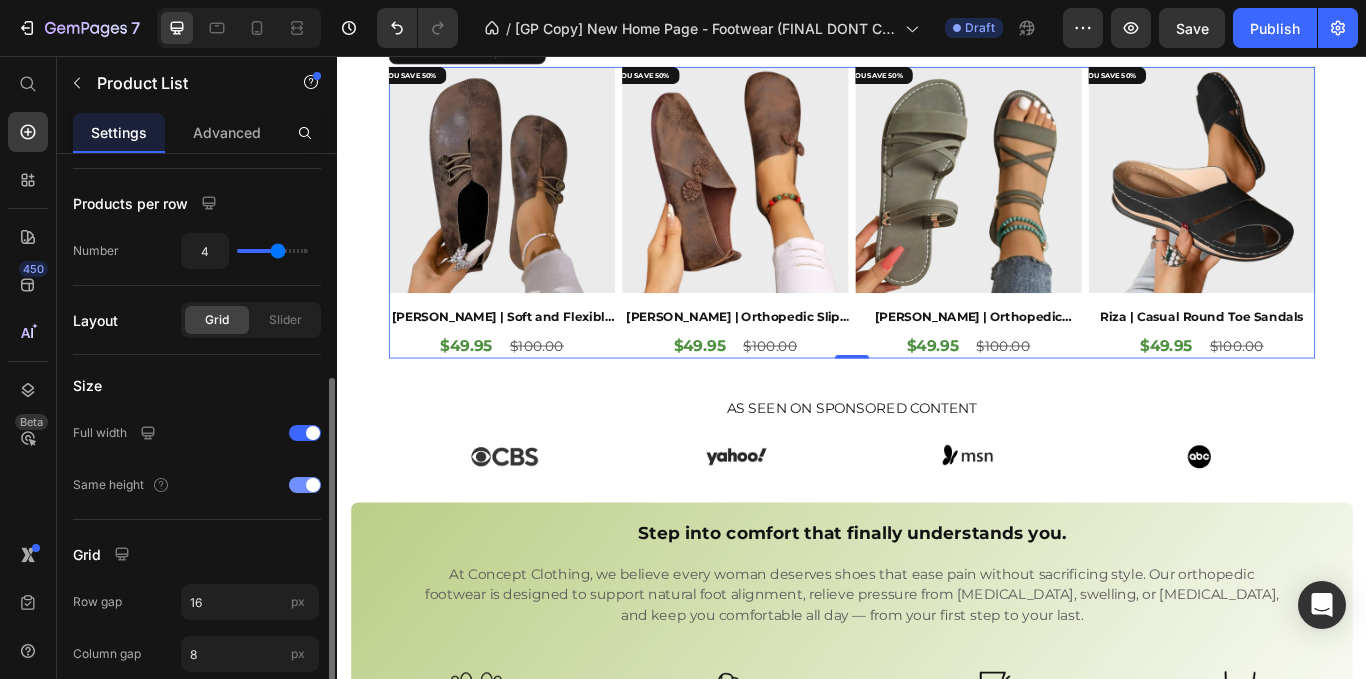 click at bounding box center [305, 485] 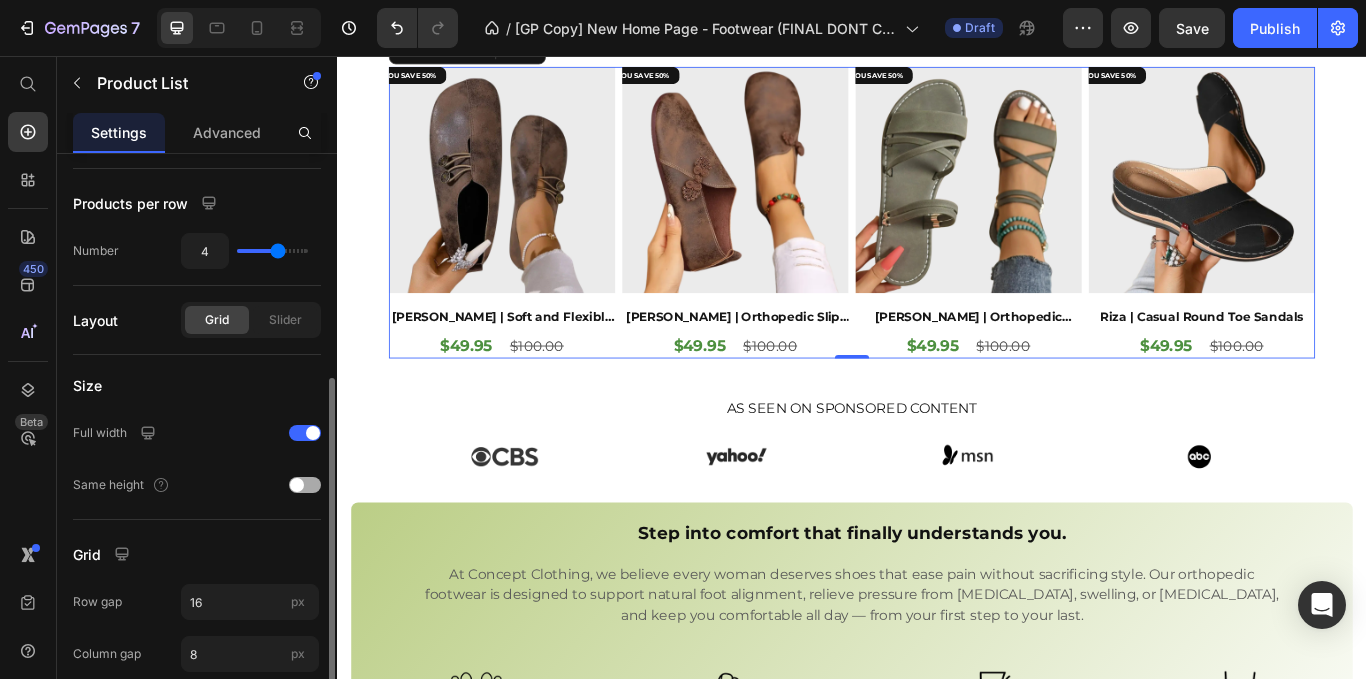 scroll, scrollTop: 502, scrollLeft: 0, axis: vertical 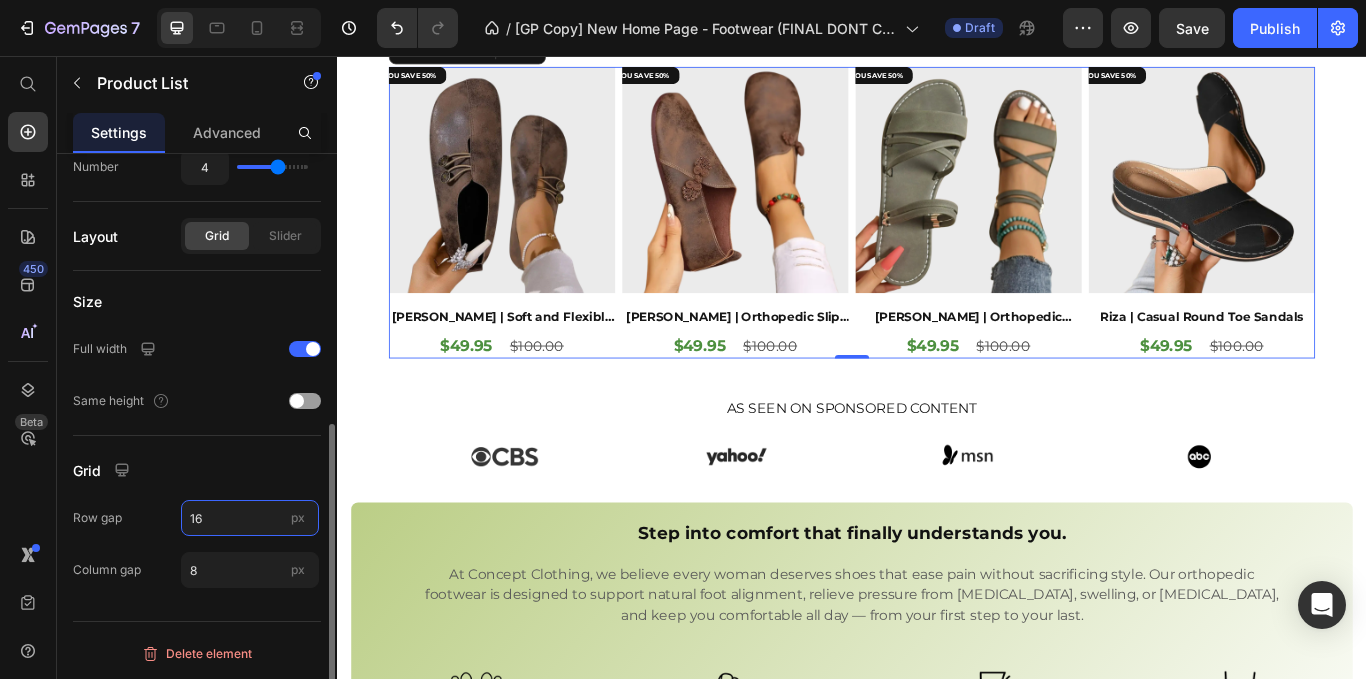 click on "16" at bounding box center (250, 518) 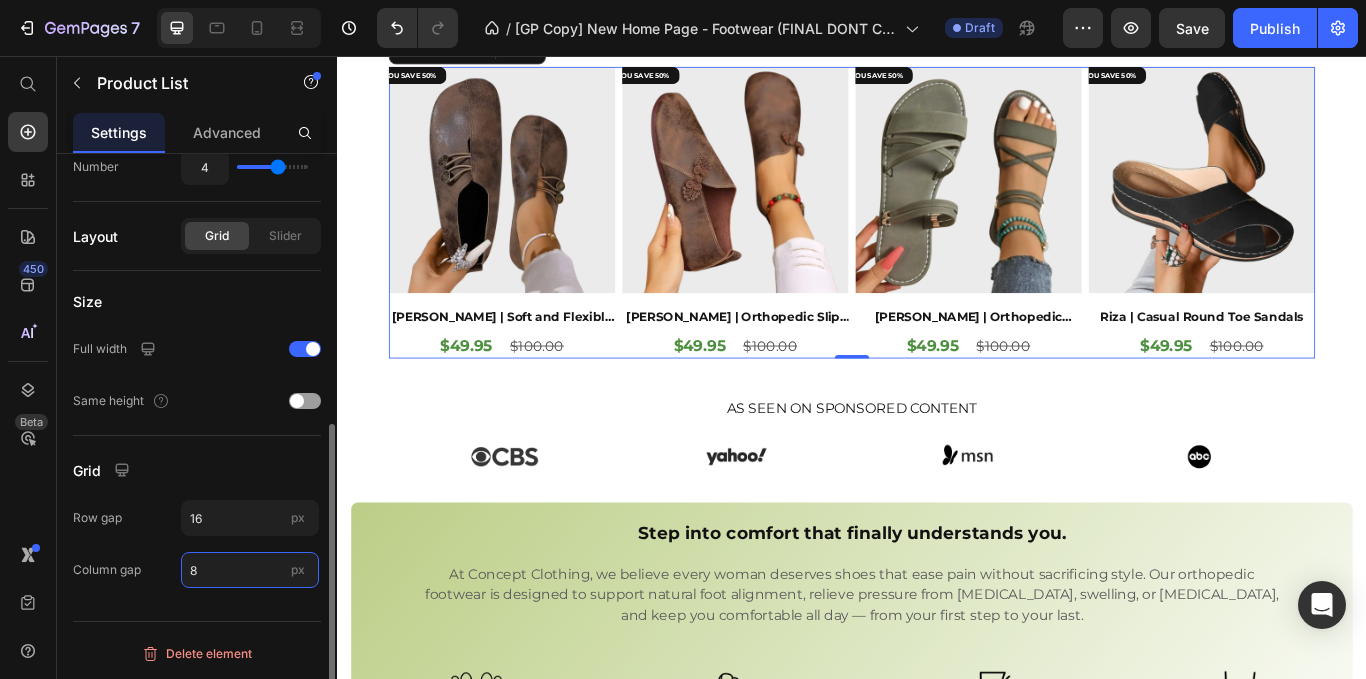 click on "8" at bounding box center [250, 570] 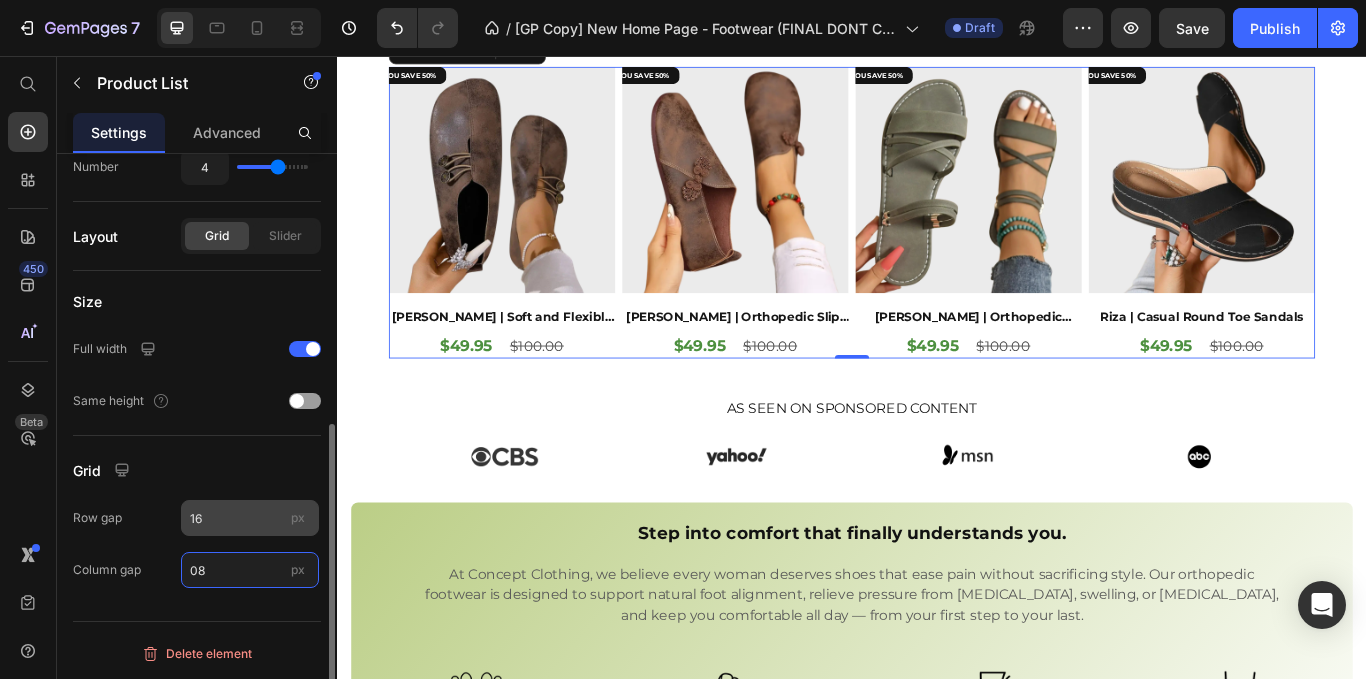 type on "0" 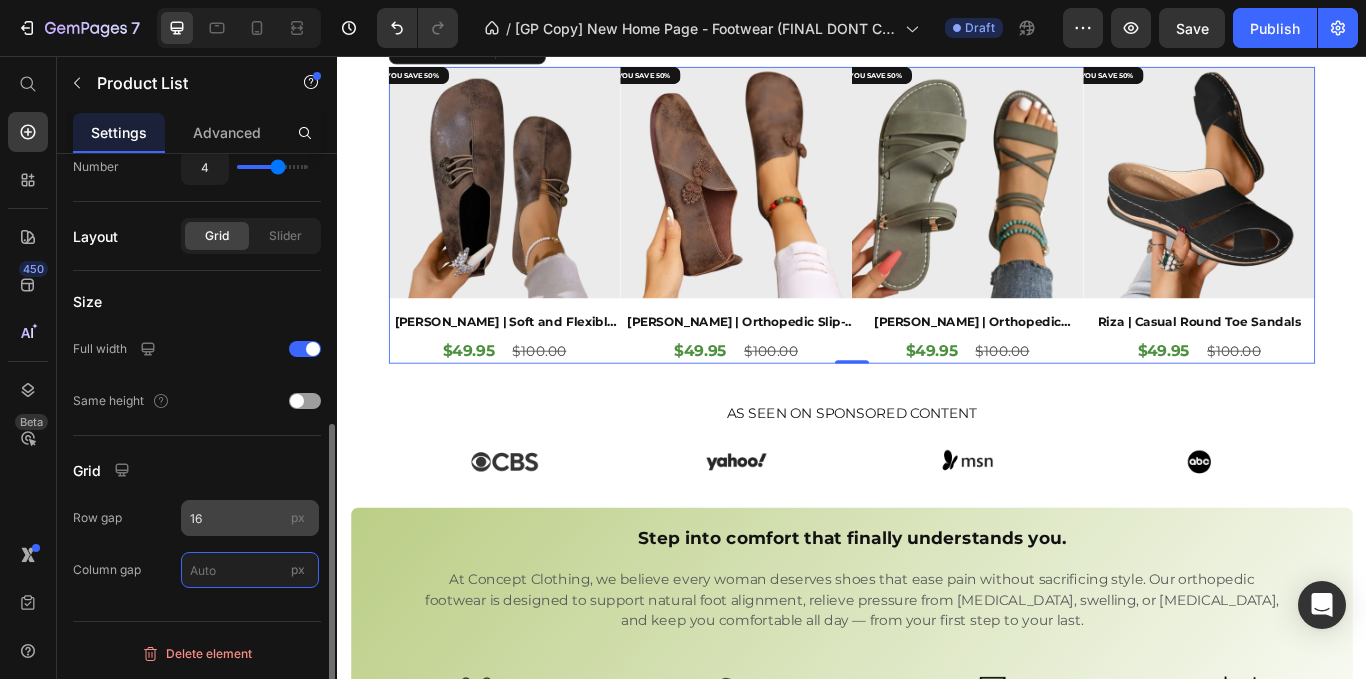 type on "8" 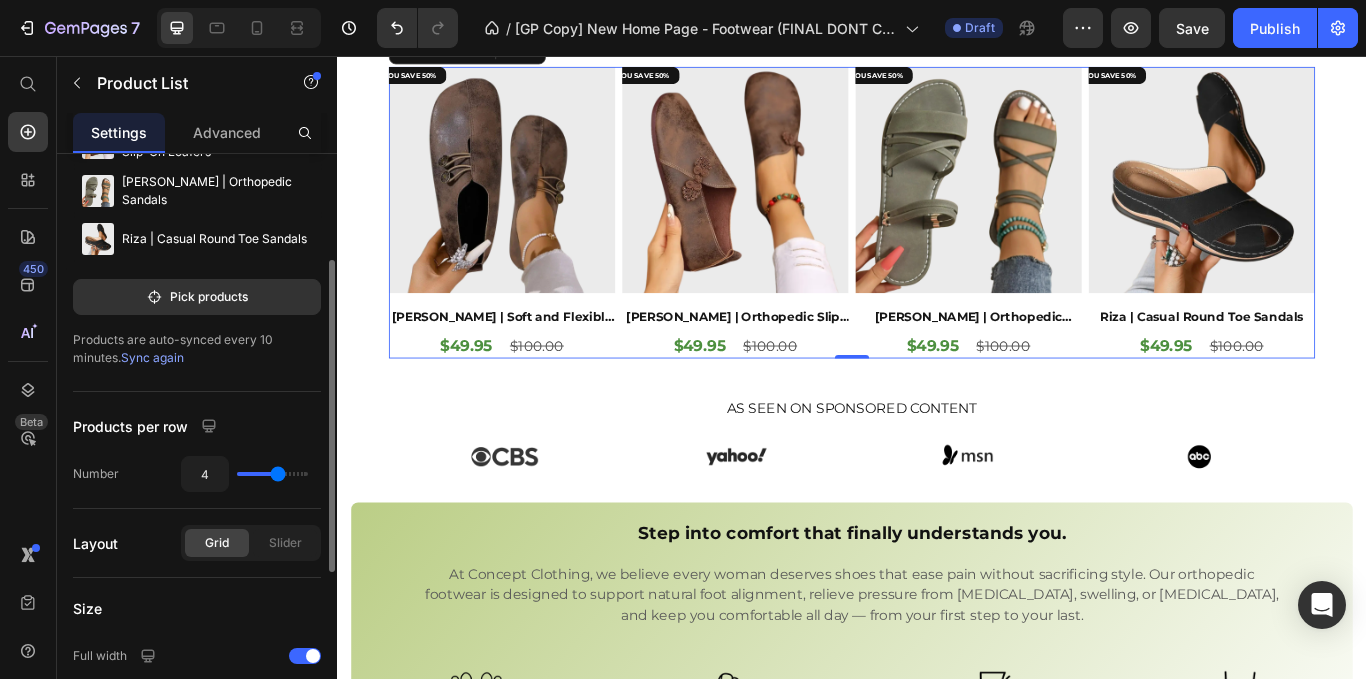 scroll, scrollTop: 196, scrollLeft: 0, axis: vertical 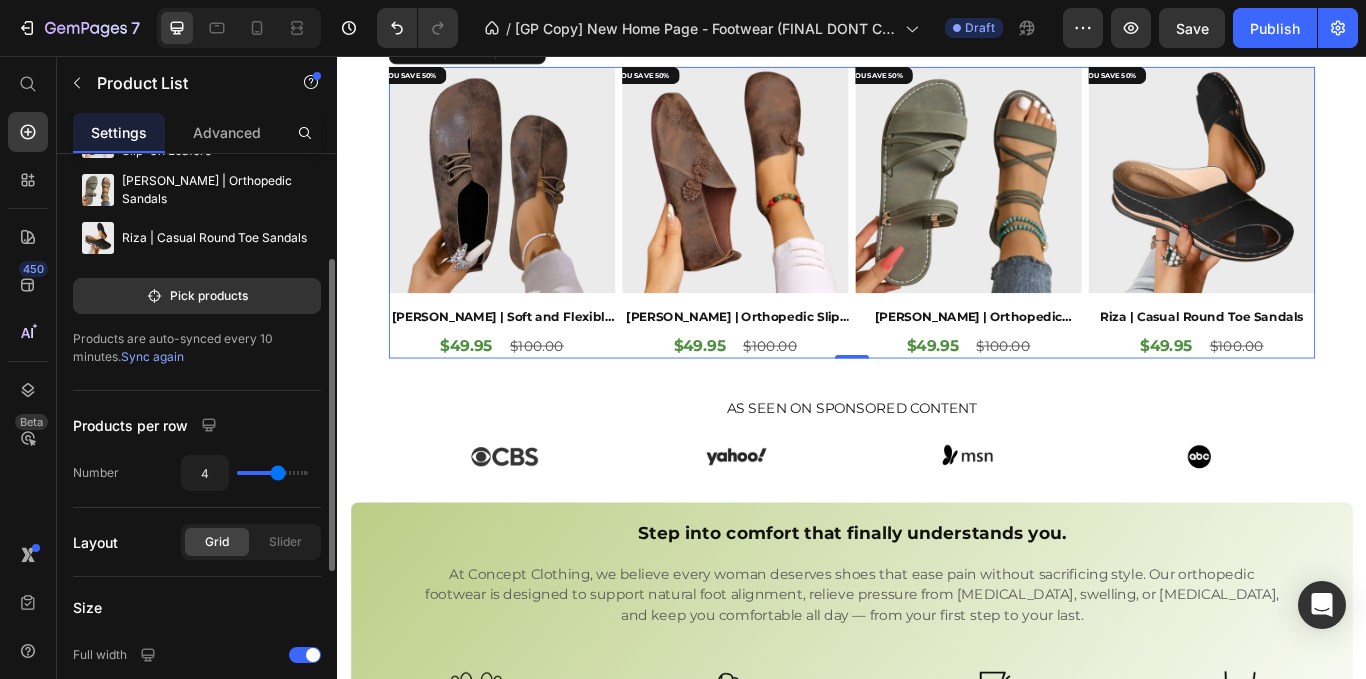 type on "6" 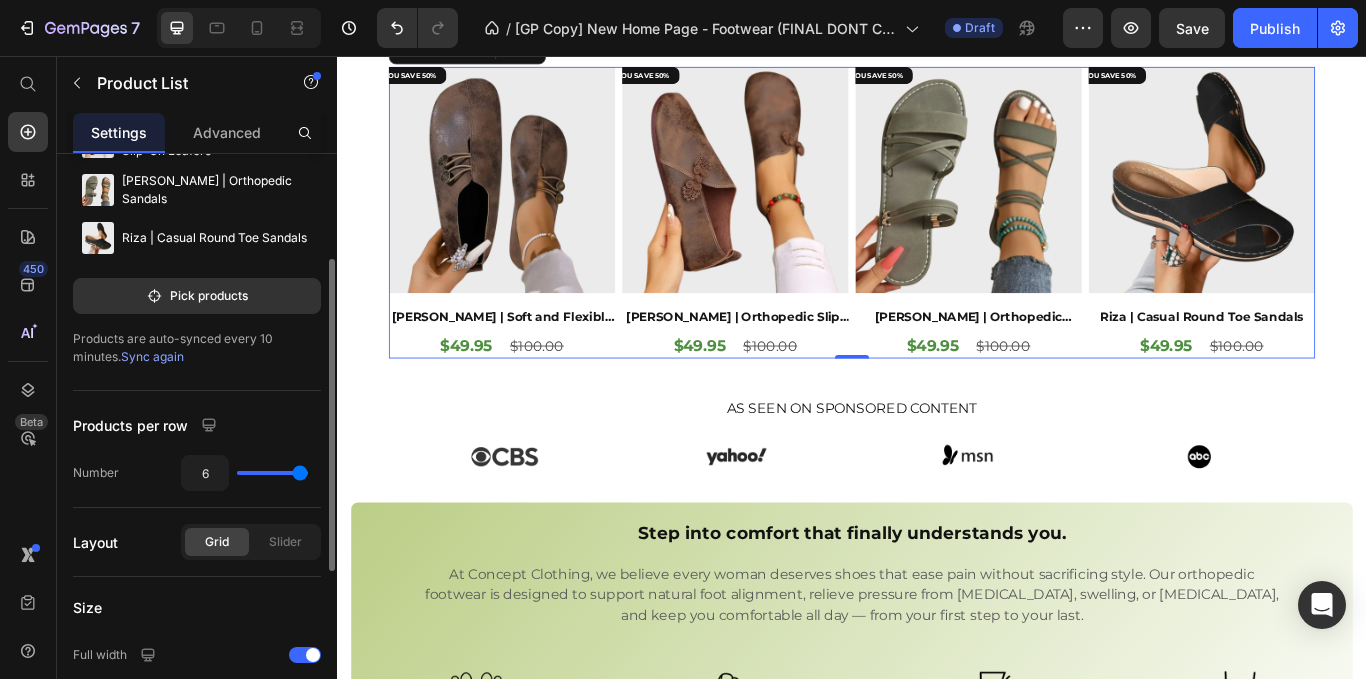 drag, startPoint x: 272, startPoint y: 470, endPoint x: 363, endPoint y: 495, distance: 94.371605 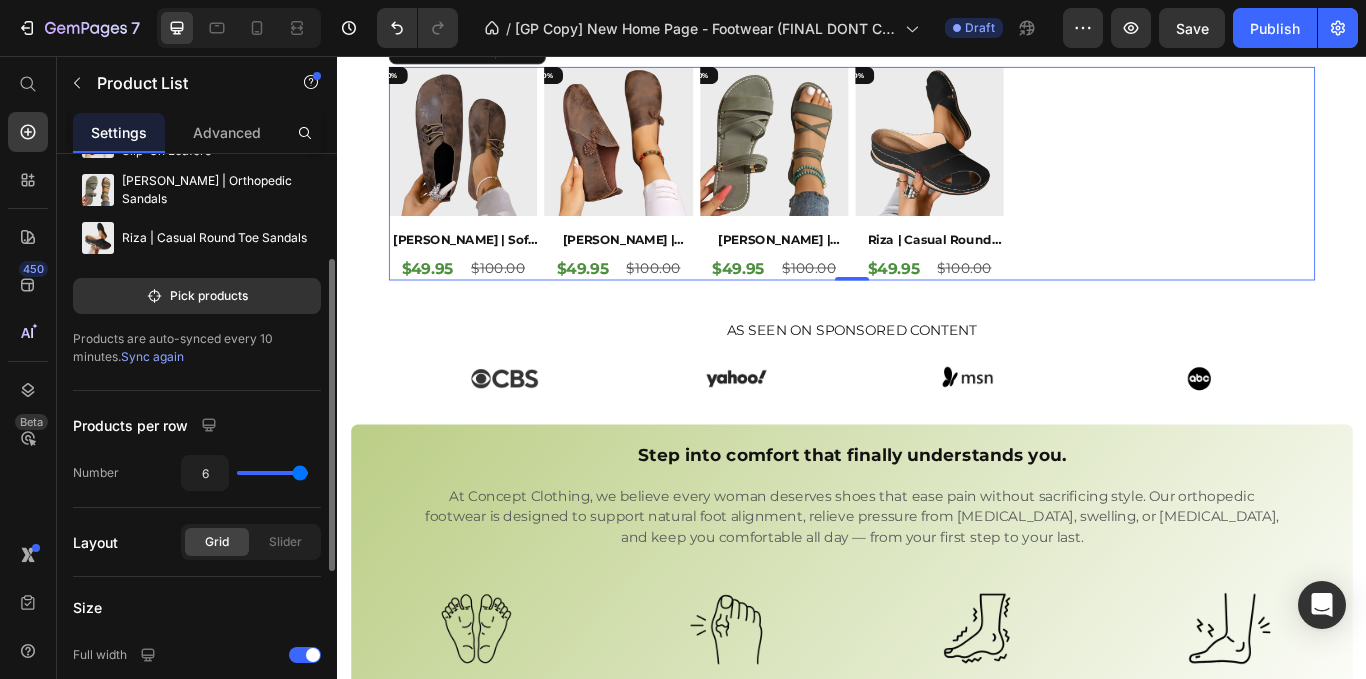 type on "5" 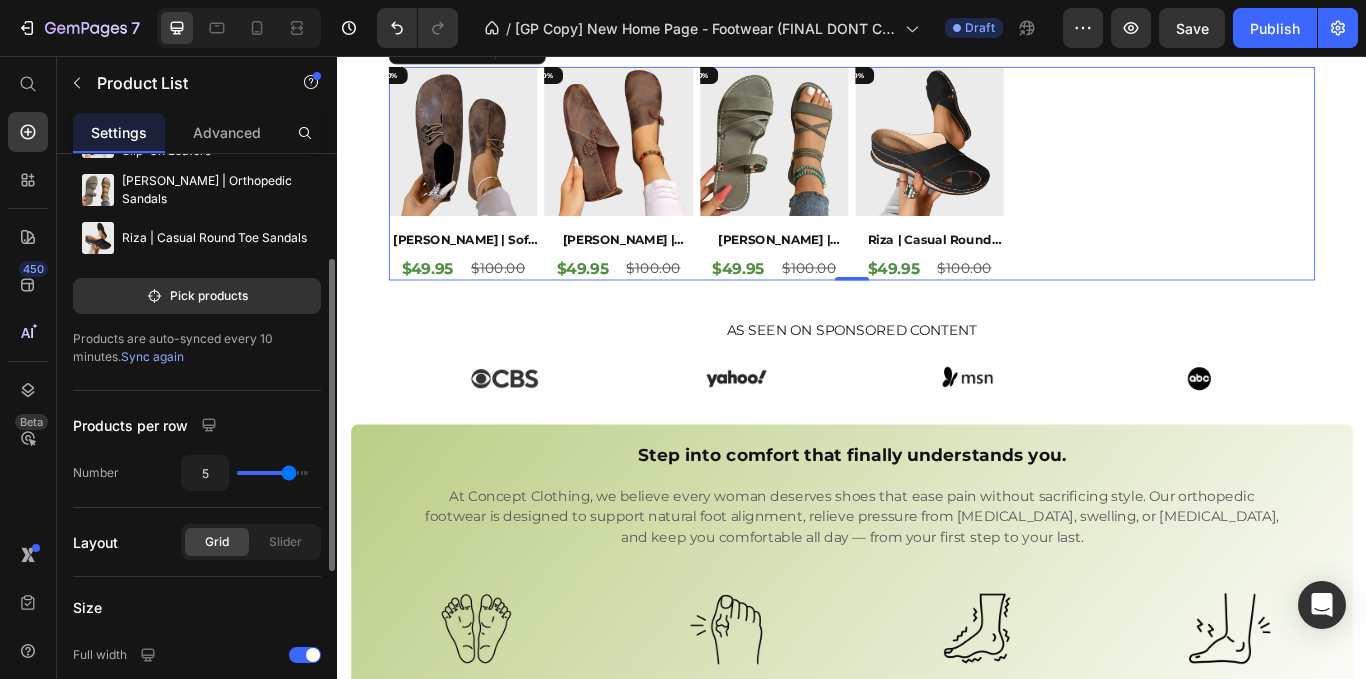 type on "4" 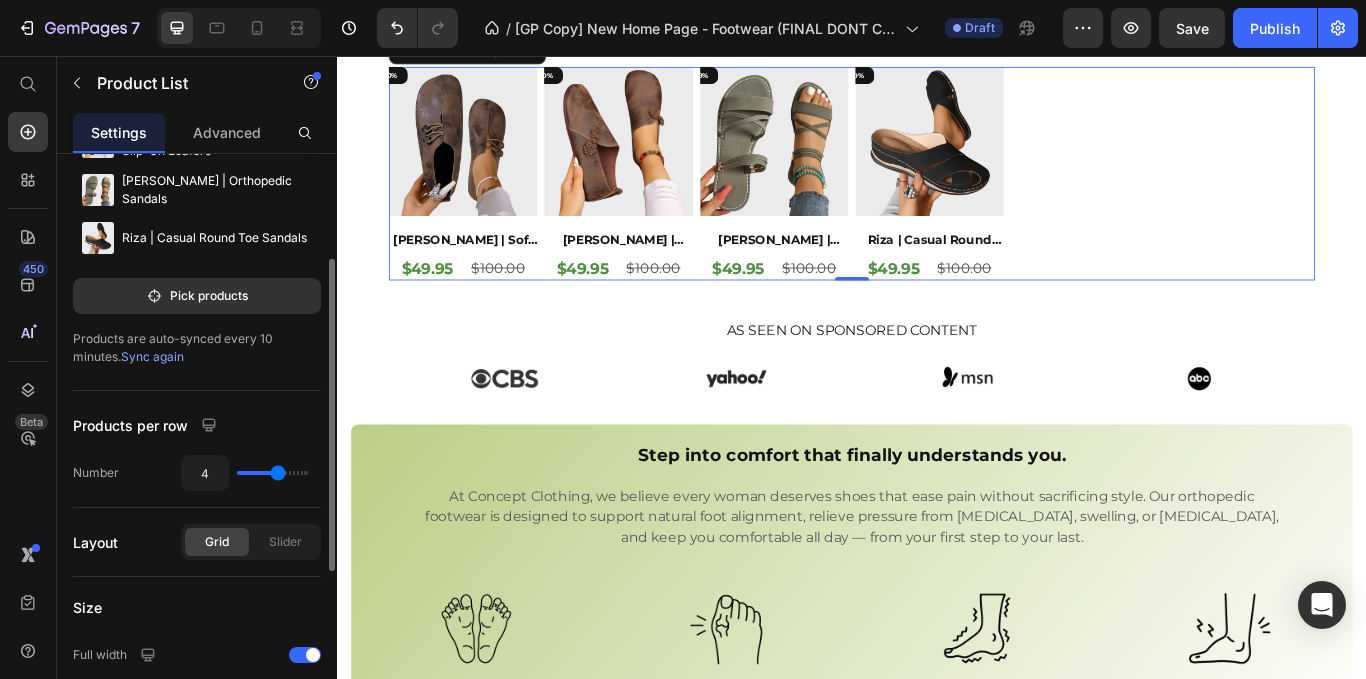 type on "3" 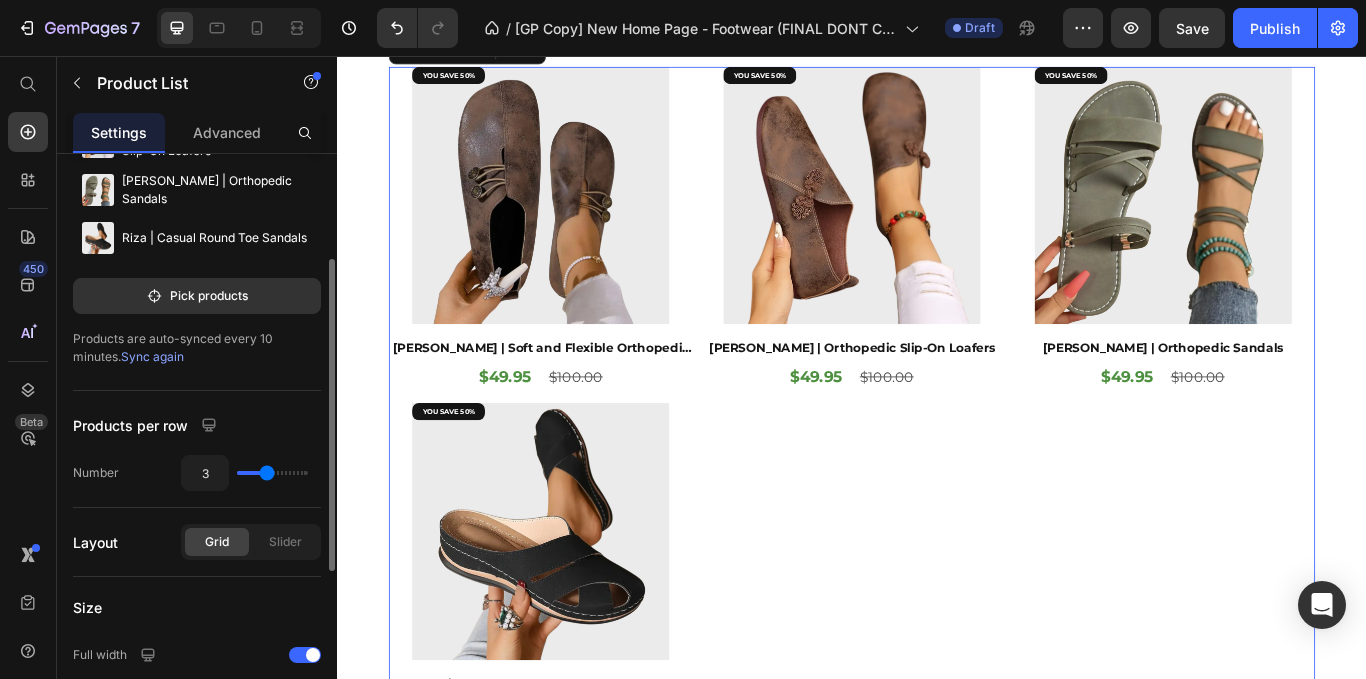 type on "4" 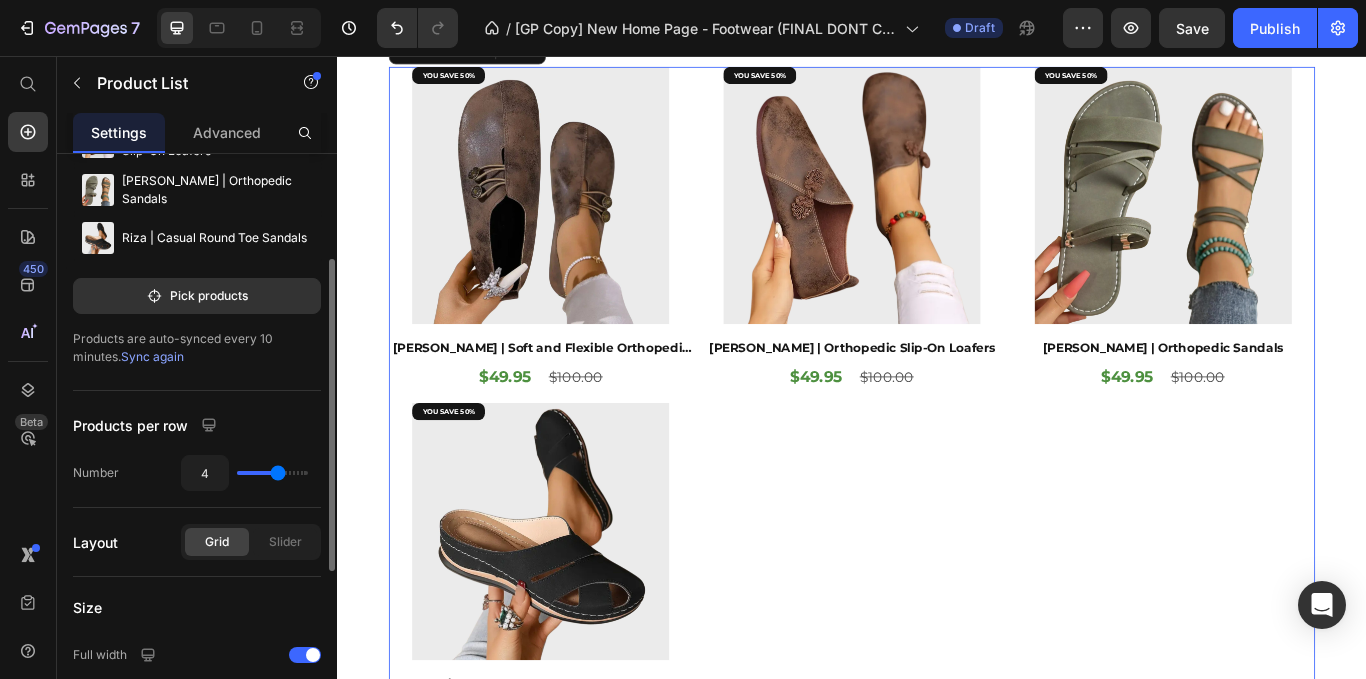 drag, startPoint x: 289, startPoint y: 471, endPoint x: 273, endPoint y: 467, distance: 16.492422 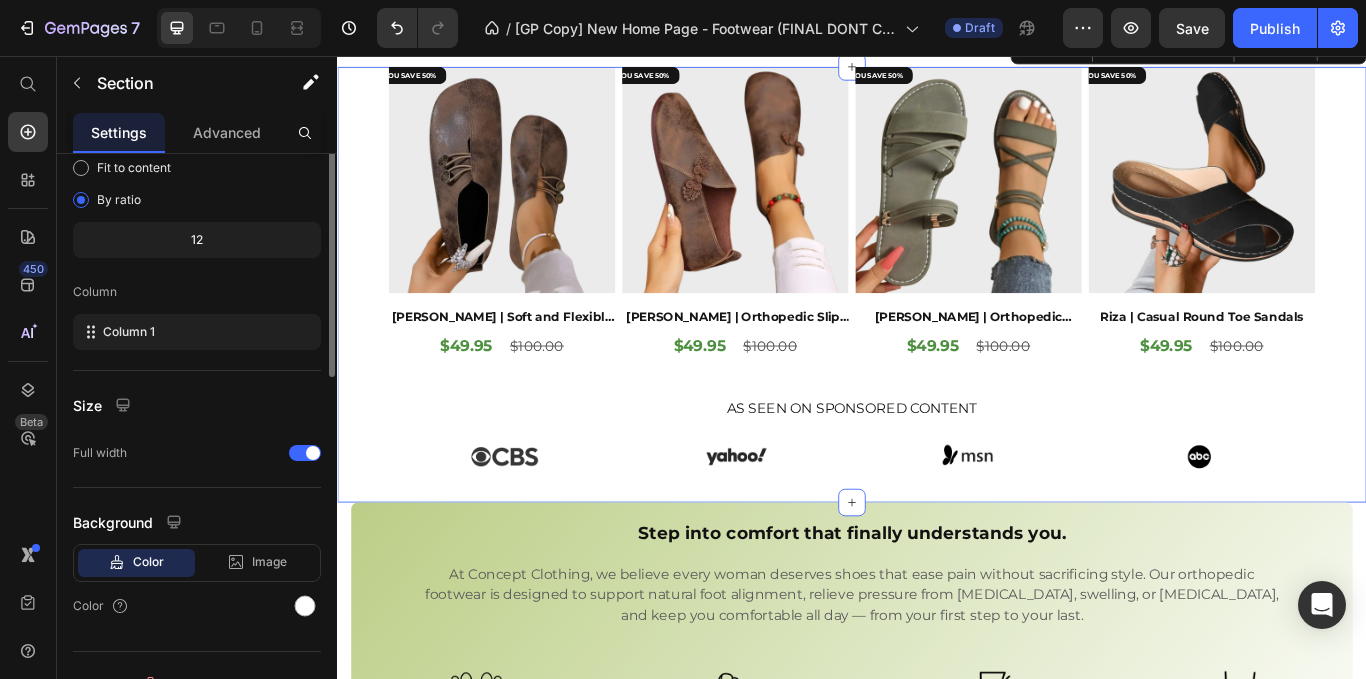 scroll, scrollTop: 0, scrollLeft: 0, axis: both 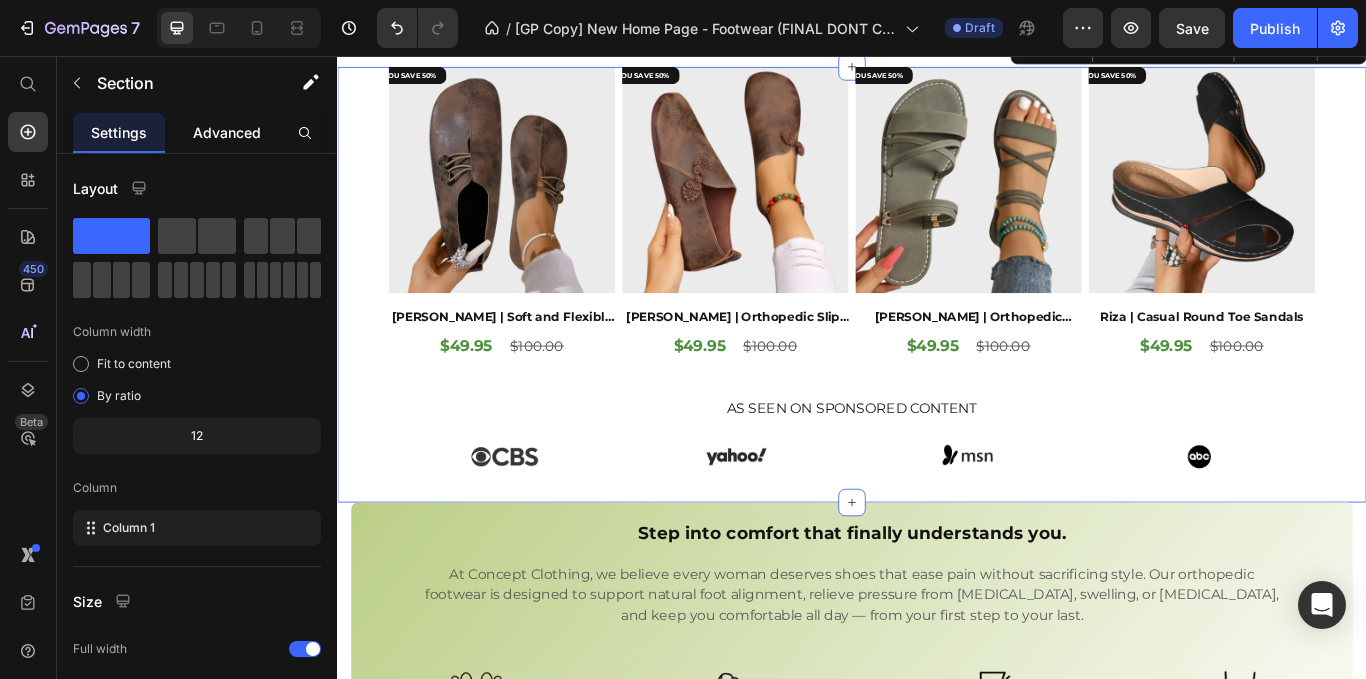 click on "Advanced" at bounding box center (227, 132) 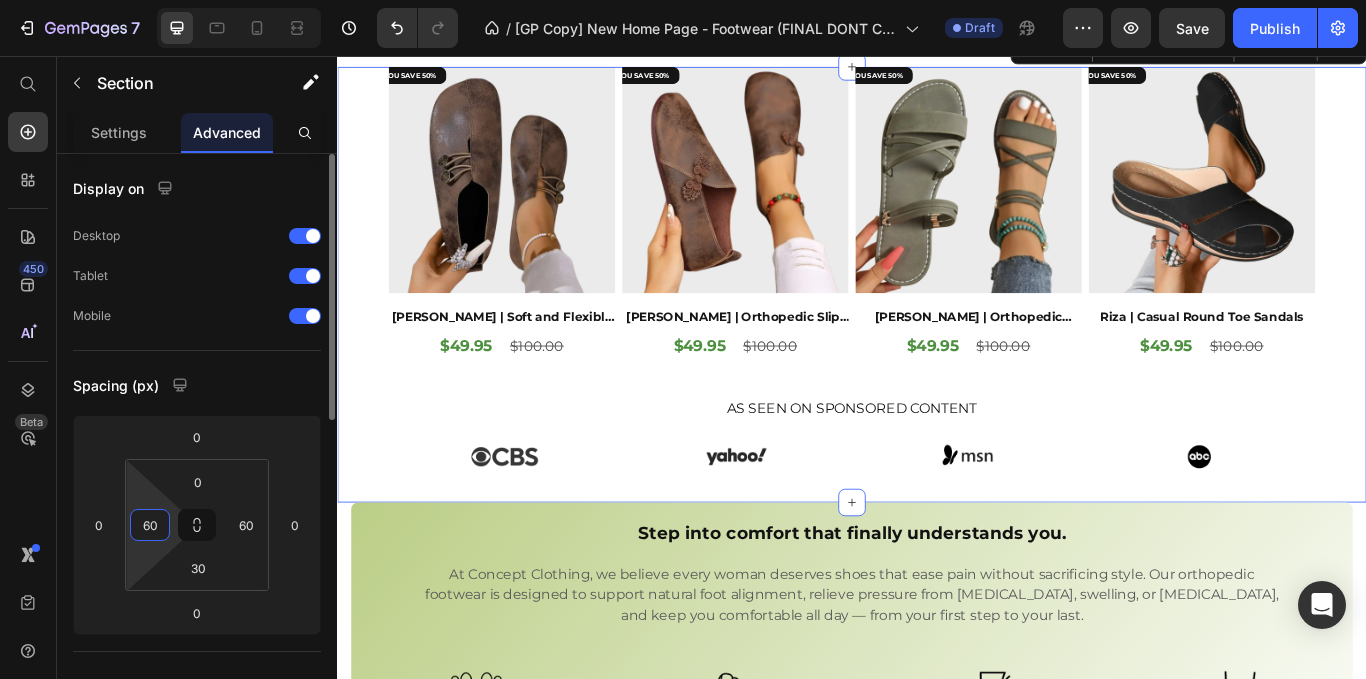 click on "60" at bounding box center [150, 525] 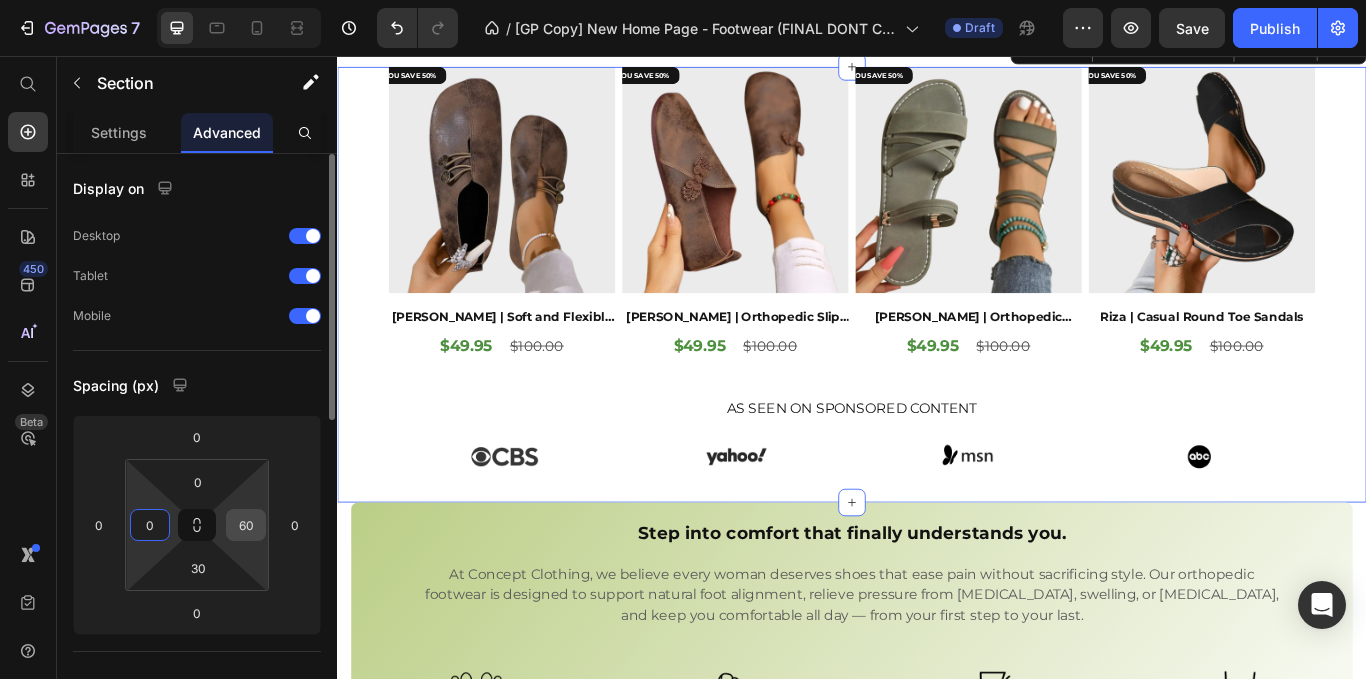 type on "0" 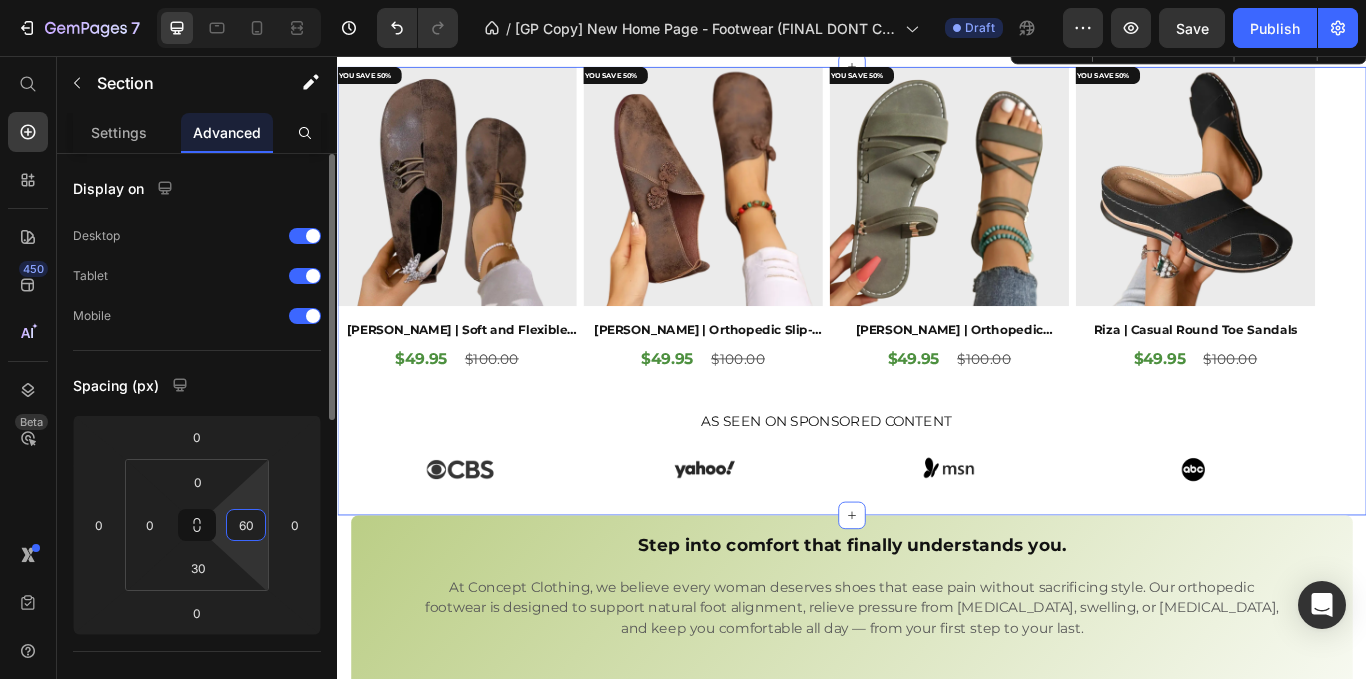 click on "60" at bounding box center (246, 525) 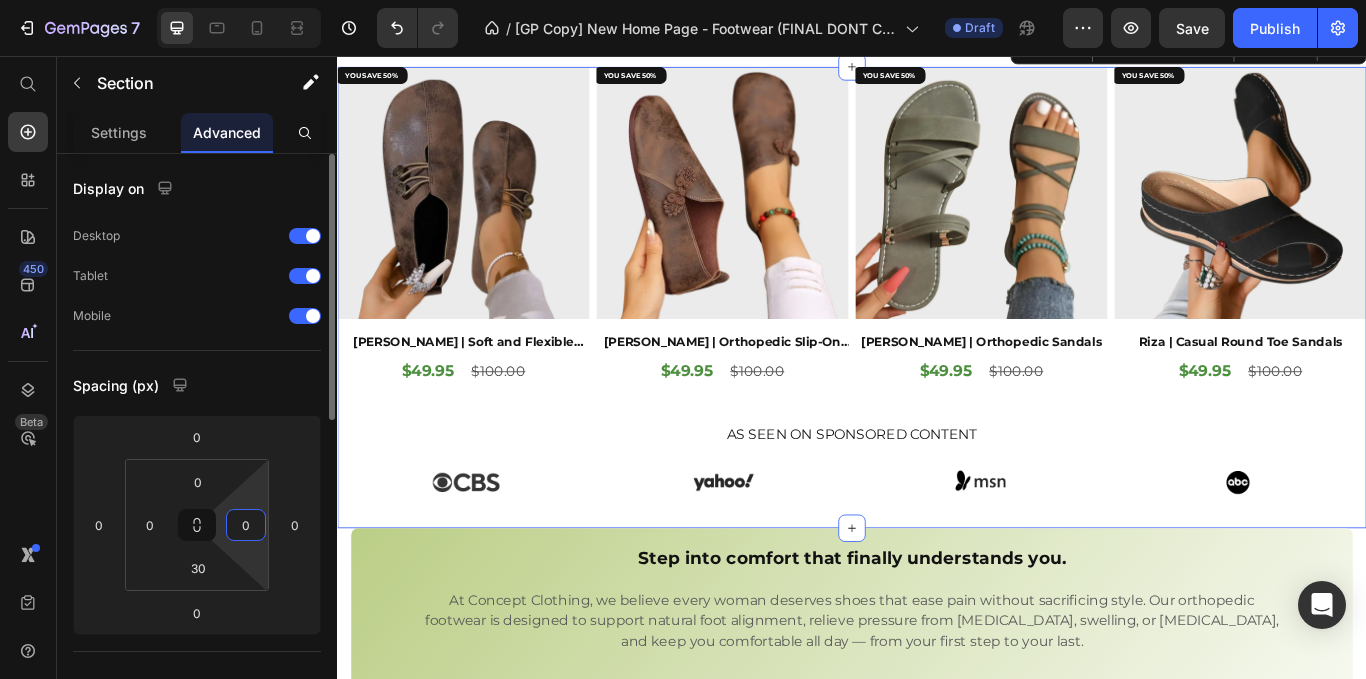 click on "Spacing (px)" at bounding box center (197, 385) 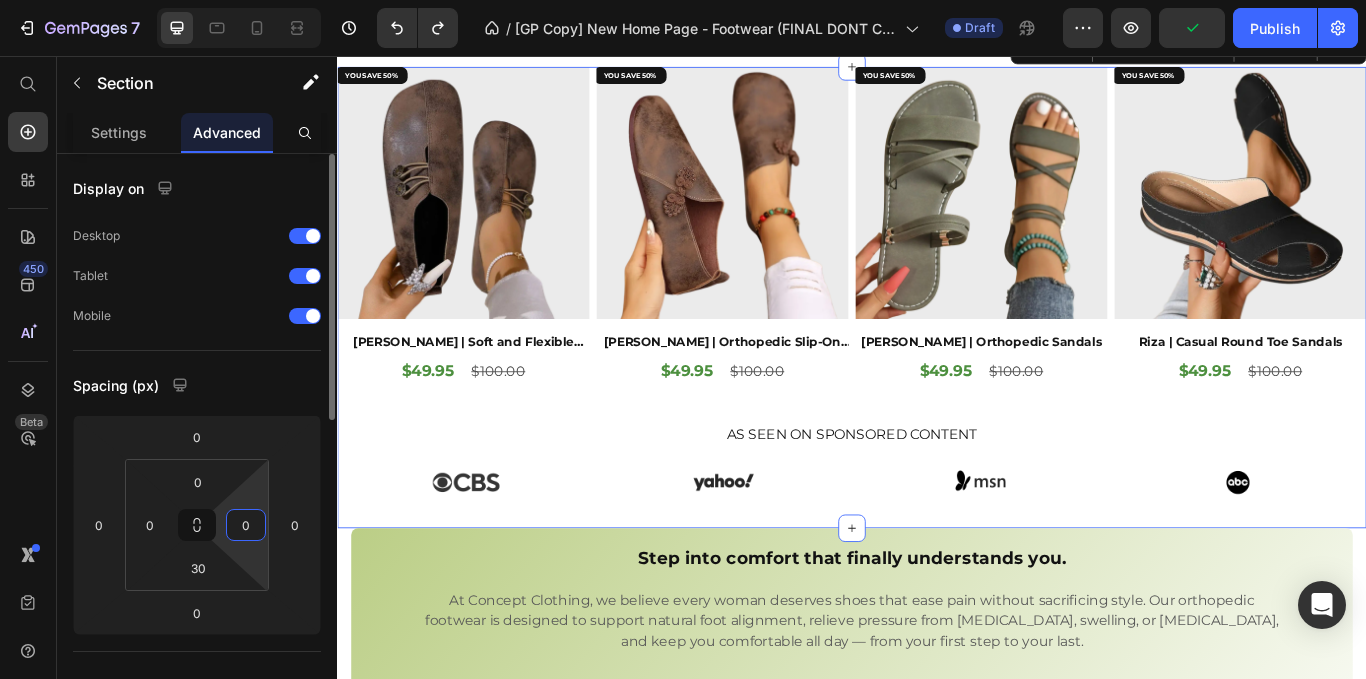 type on "60" 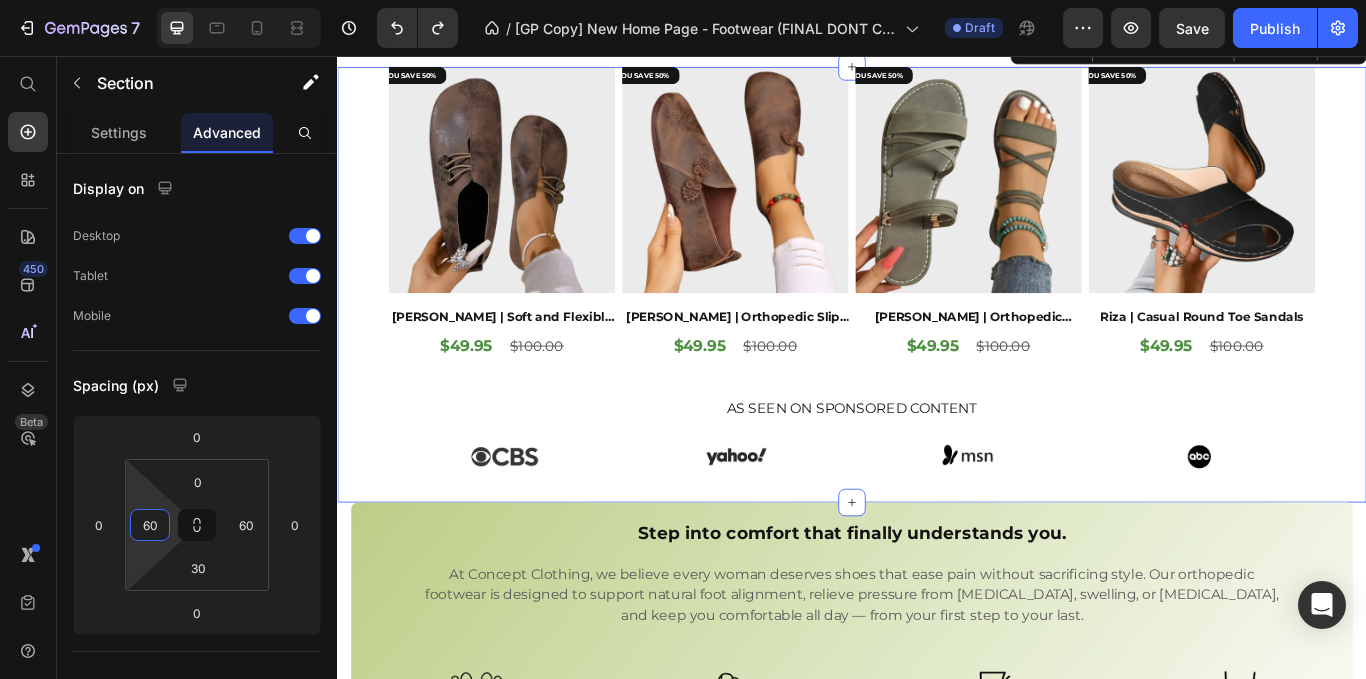 type on "60" 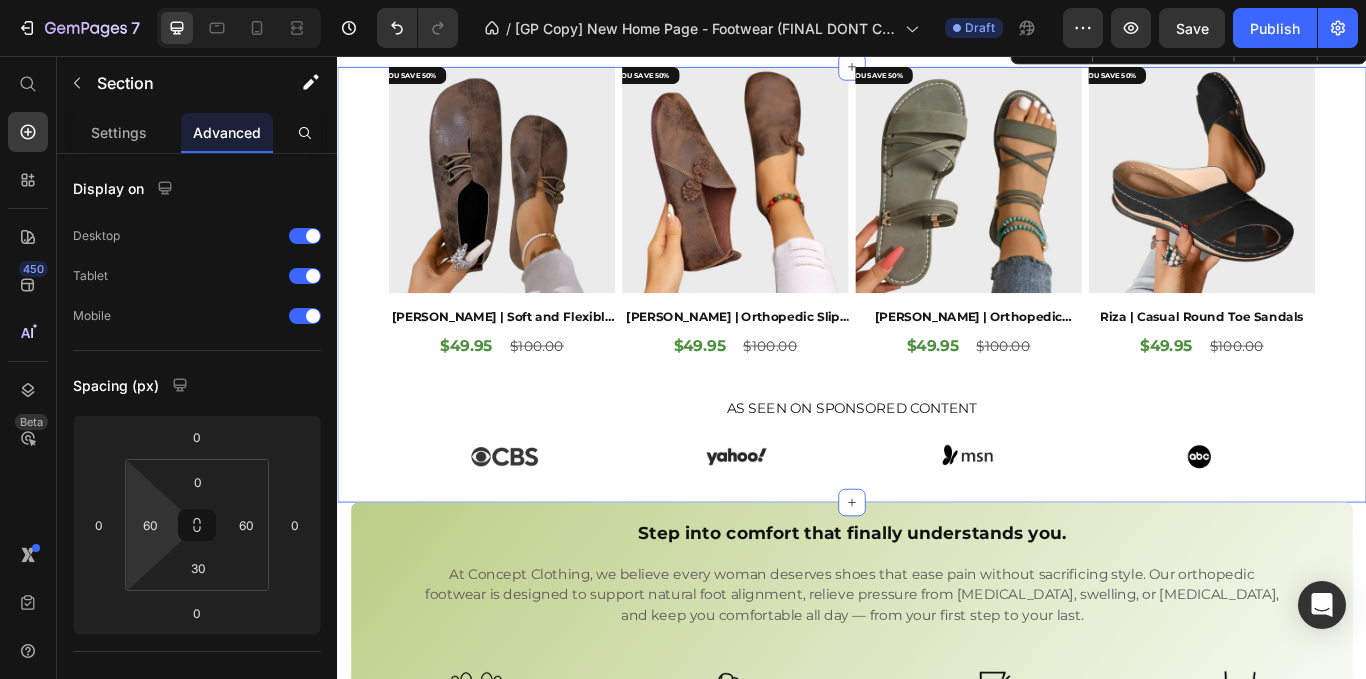 click on "YOU SAVE 50% Product Badge Product Images Lucille | Soft and Flexible Orthopedic Shoes Product Title $49.95 Product Price $100.00 Product Price Row Row YOU SAVE 50% Product Badge Product Images Corina | Orthopedic Slip-On Loafers Product Title $49.95 Product Price $100.00 Product Price Row Row YOU SAVE 50% Product Badge Product Images Elizabeth | Orthopedic Sandals Product Title $49.95 Product Price $100.00 Product Price Row Row YOU SAVE 50% Product Badge Product Images Riza | Casual Round Toe Sandals Product Title $49.95 Product Price $100.00 Product Price Row Row Product List Row AS SEEN ON SPONSORED CONTENT  Heading Image Image Image Image Row Section 4   You can create reusable sections Create Theme Section AI Content Write with GemAI What would you like to describe here? Tone and Voice Persuasive Product Avori | Lightweight Orthopedic Sandals Show more Generate" at bounding box center (937, 322) 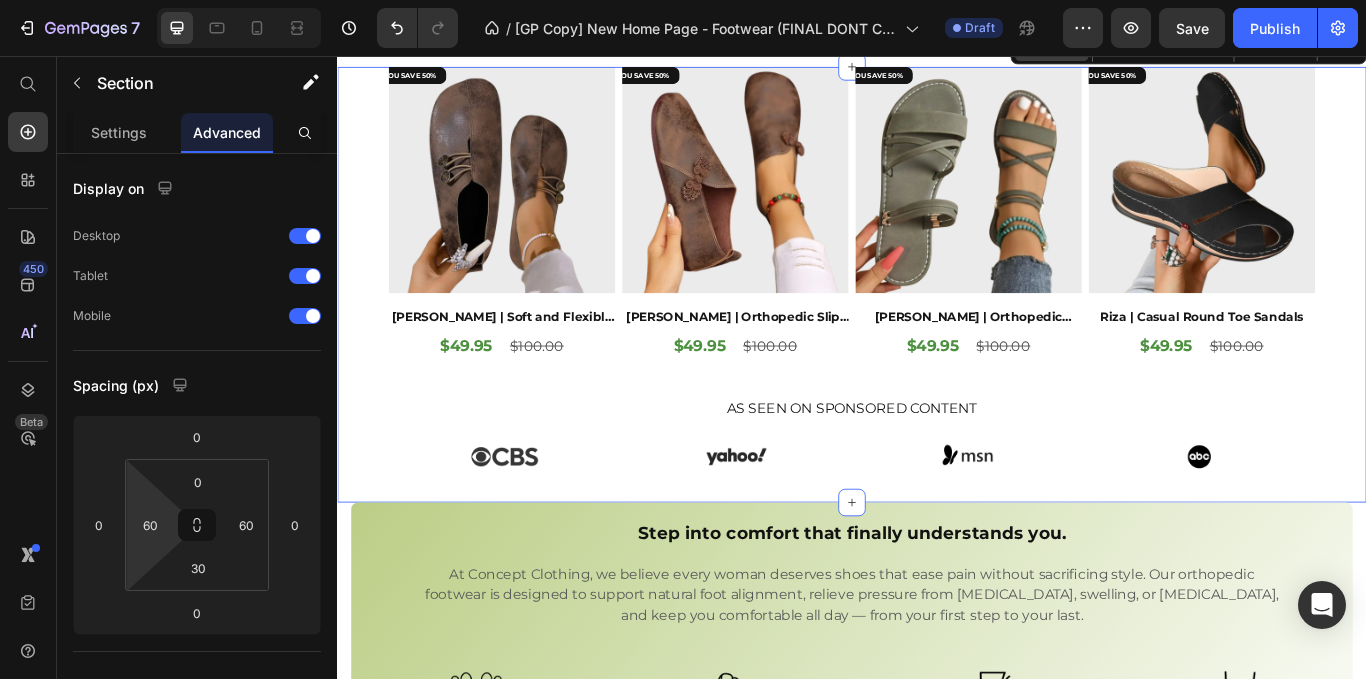 click on "Section 4" at bounding box center (1170, 50) 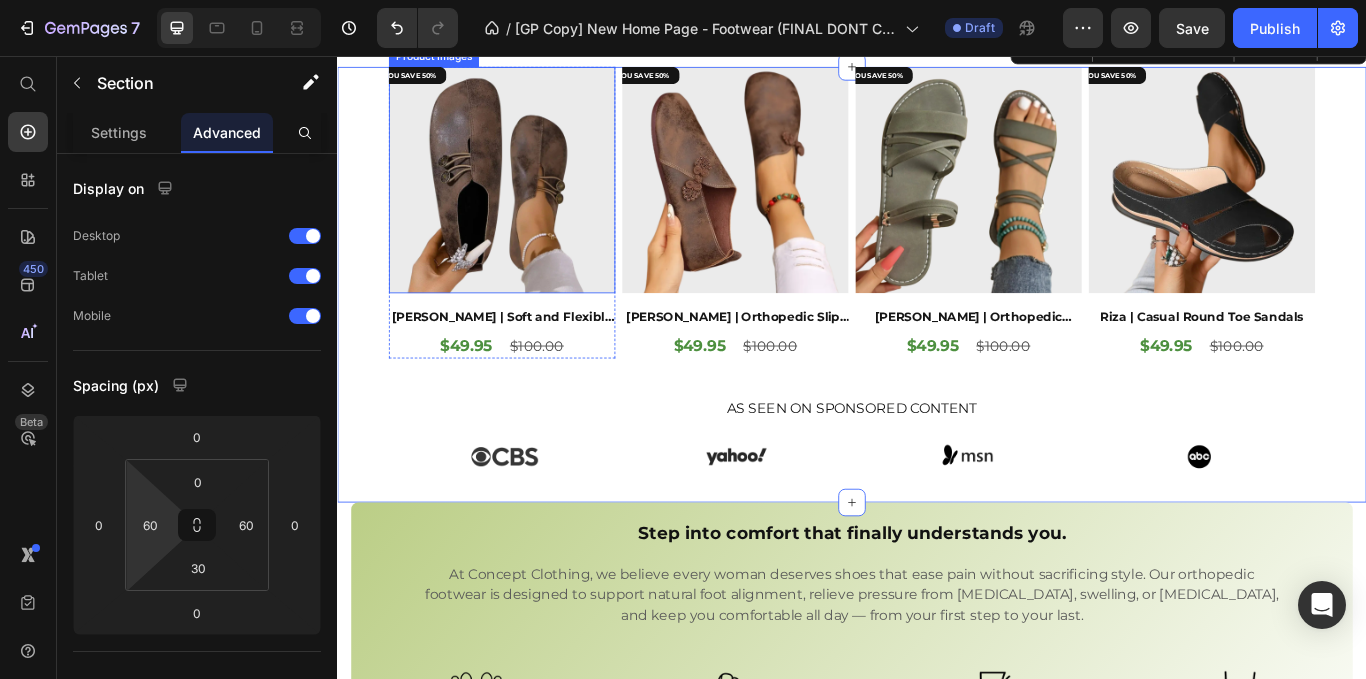 click at bounding box center (529, 201) 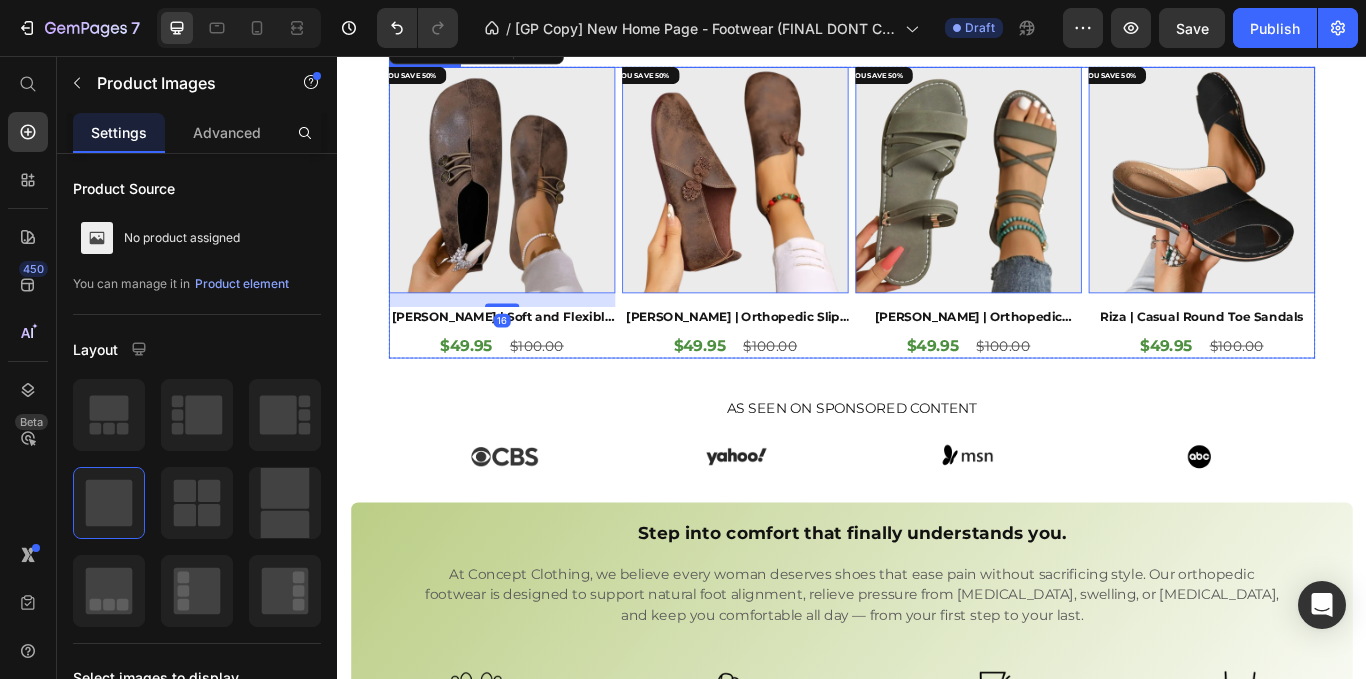 click on "YOU SAVE 50% Product Badge Product Images   16 Lucille | Soft and Flexible Orthopedic Shoes Product Title $49.95 Product Price $100.00 Product Price Row Row YOU SAVE 50% Product Badge Product Images   0 Corina | Orthopedic Slip-On Loafers Product Title $49.95 Product Price $100.00 Product Price Row Row YOU SAVE 50% Product Badge Product Images   0 Elizabeth | Orthopedic Sandals Product Title $49.95 Product Price $100.00 Product Price Row Row YOU SAVE 50% Product Badge Product Images   0 Riza | Casual Round Toe Sandals Product Title $49.95 Product Price $100.00 Product Price Row Row" at bounding box center (937, 239) 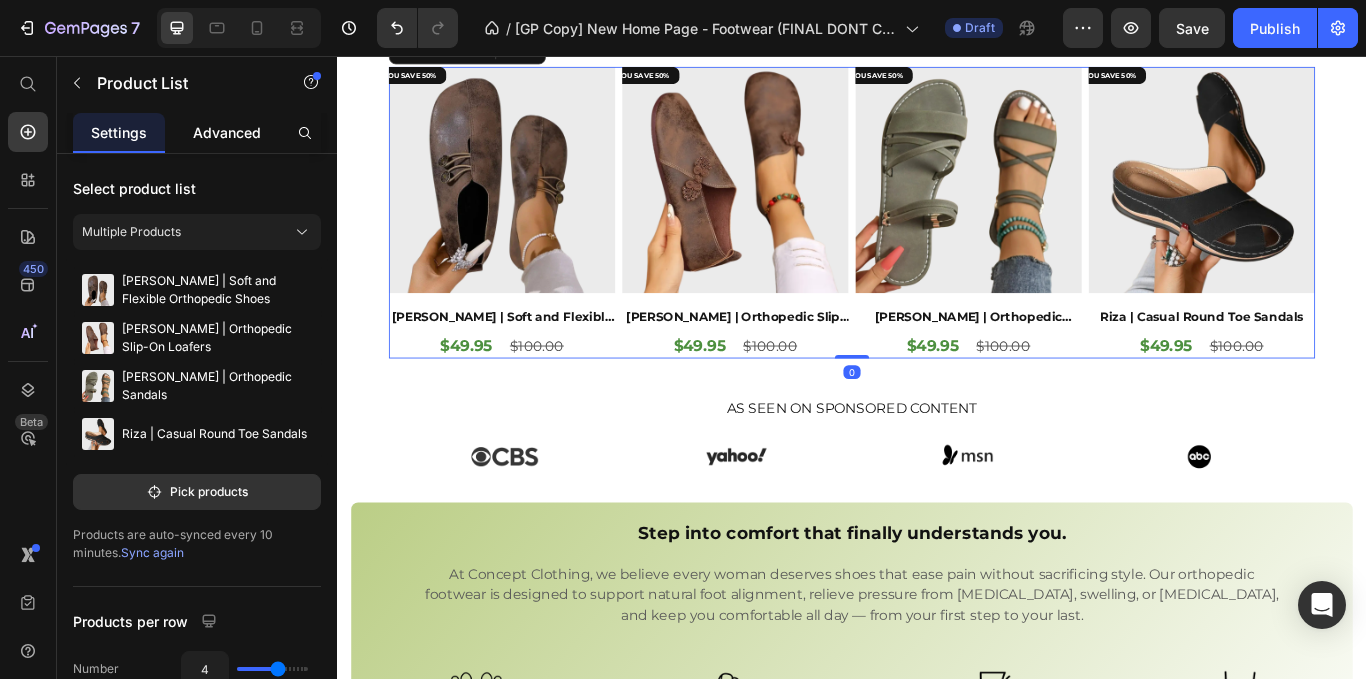 click on "Advanced" at bounding box center (227, 132) 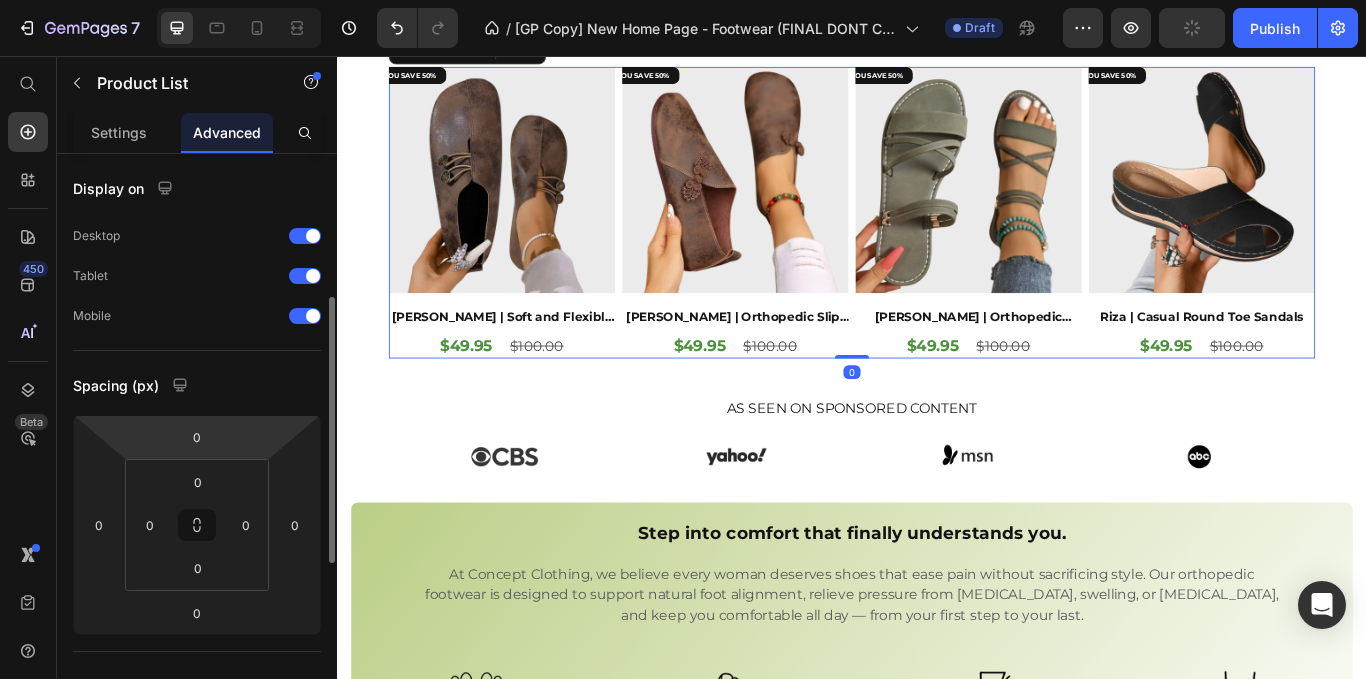 scroll, scrollTop: 99, scrollLeft: 0, axis: vertical 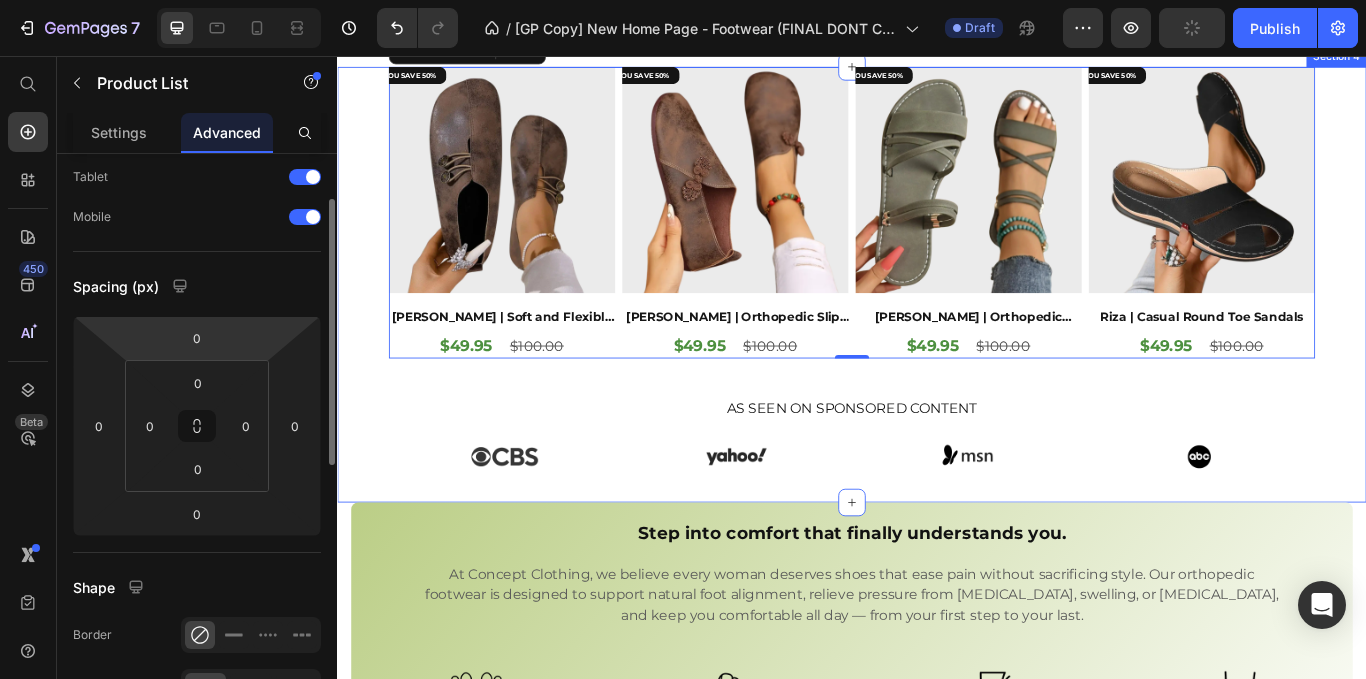 click on "YOU SAVE 50% Product Badge Product Images Lucille | Soft and Flexible Orthopedic Shoes Product Title $49.95 Product Price $100.00 Product Price Row Row YOU SAVE 50% Product Badge Product Images Corina | Orthopedic Slip-On Loafers Product Title $49.95 Product Price $100.00 Product Price Row Row YOU SAVE 50% Product Badge Product Images Elizabeth | Orthopedic Sandals Product Title $49.95 Product Price $100.00 Product Price Row Row YOU SAVE 50% Product Badge Product Images Riza | Casual Round Toe Sandals Product Title $49.95 Product Price $100.00 Product Price Row Row Product List   0 Row AS SEEN ON SPONSORED CONTENT  Heading Image Image Image Image Row Section 4" at bounding box center [937, 322] 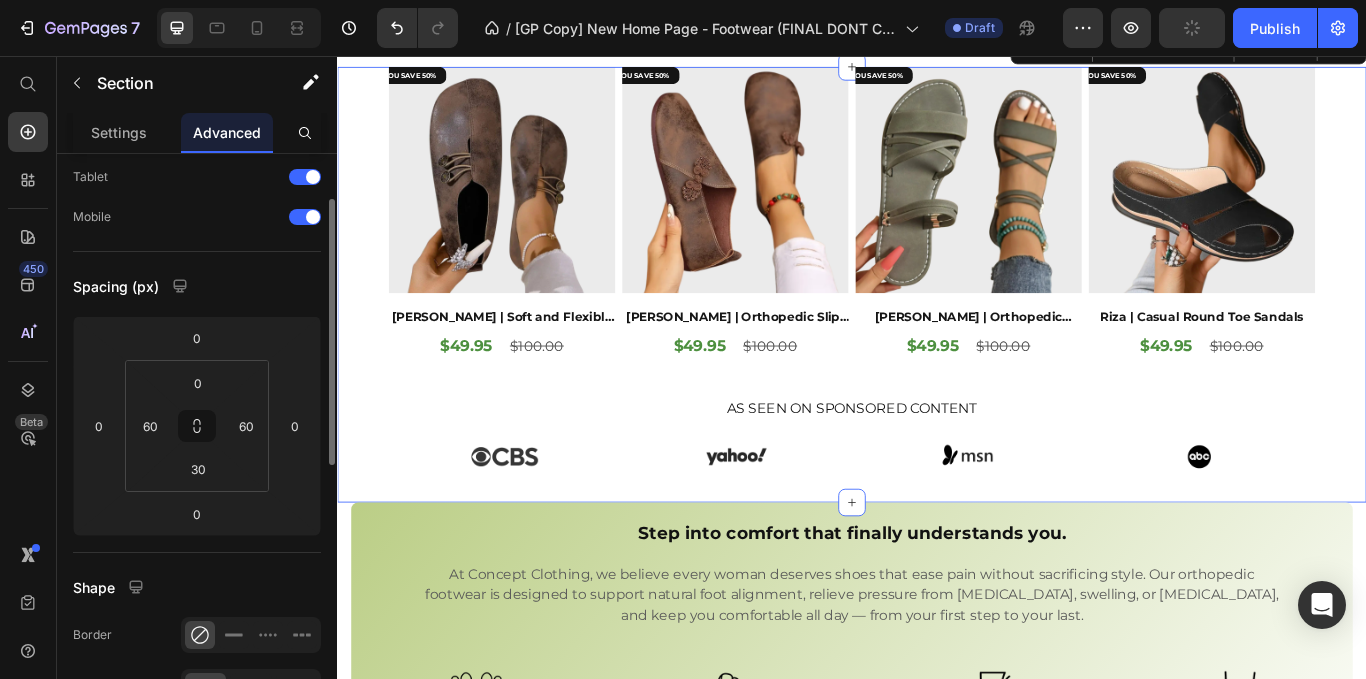 scroll, scrollTop: 0, scrollLeft: 0, axis: both 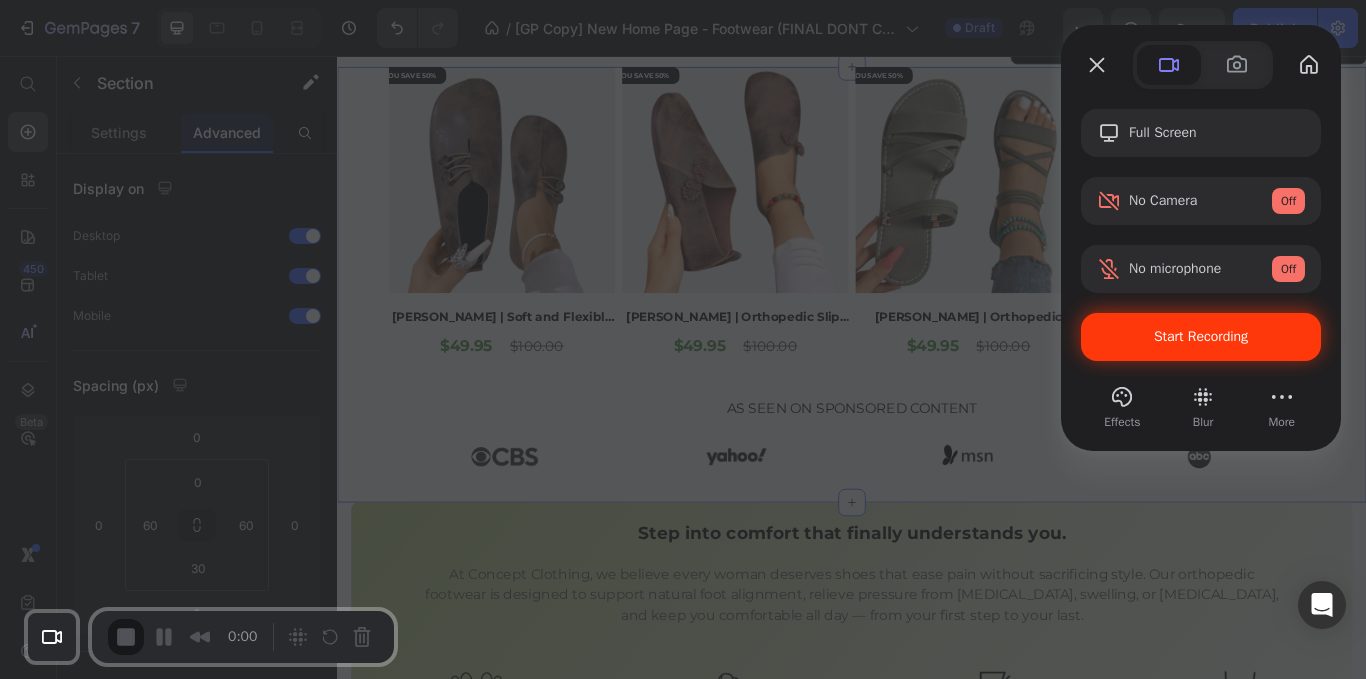click on "Start Recording" at bounding box center (1201, 336) 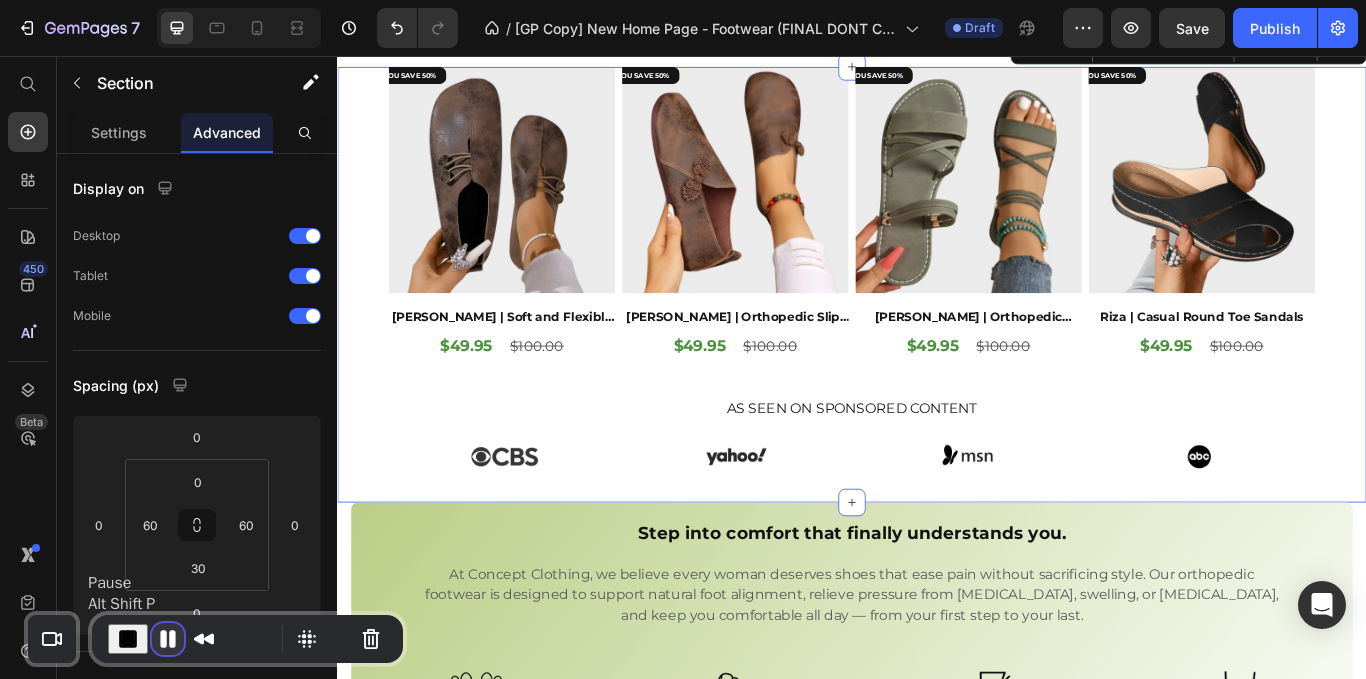 click at bounding box center (168, 639) 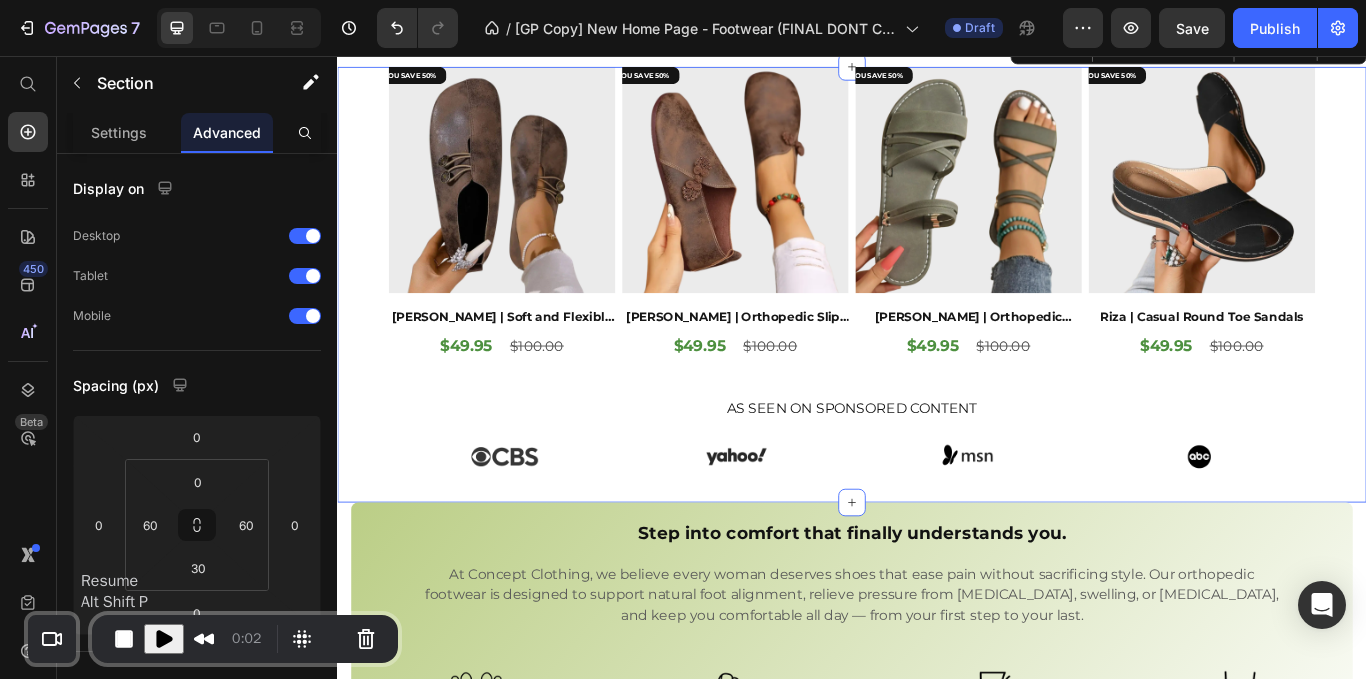 click at bounding box center [164, 639] 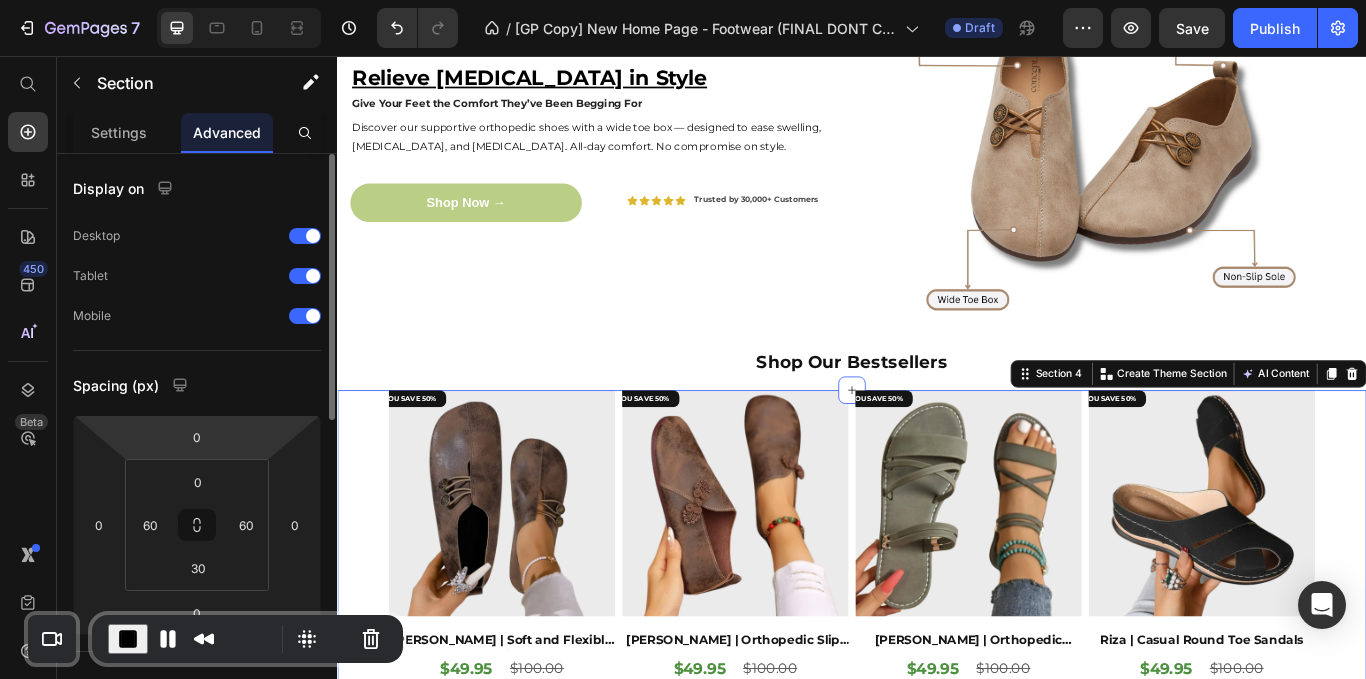 scroll, scrollTop: 459, scrollLeft: 0, axis: vertical 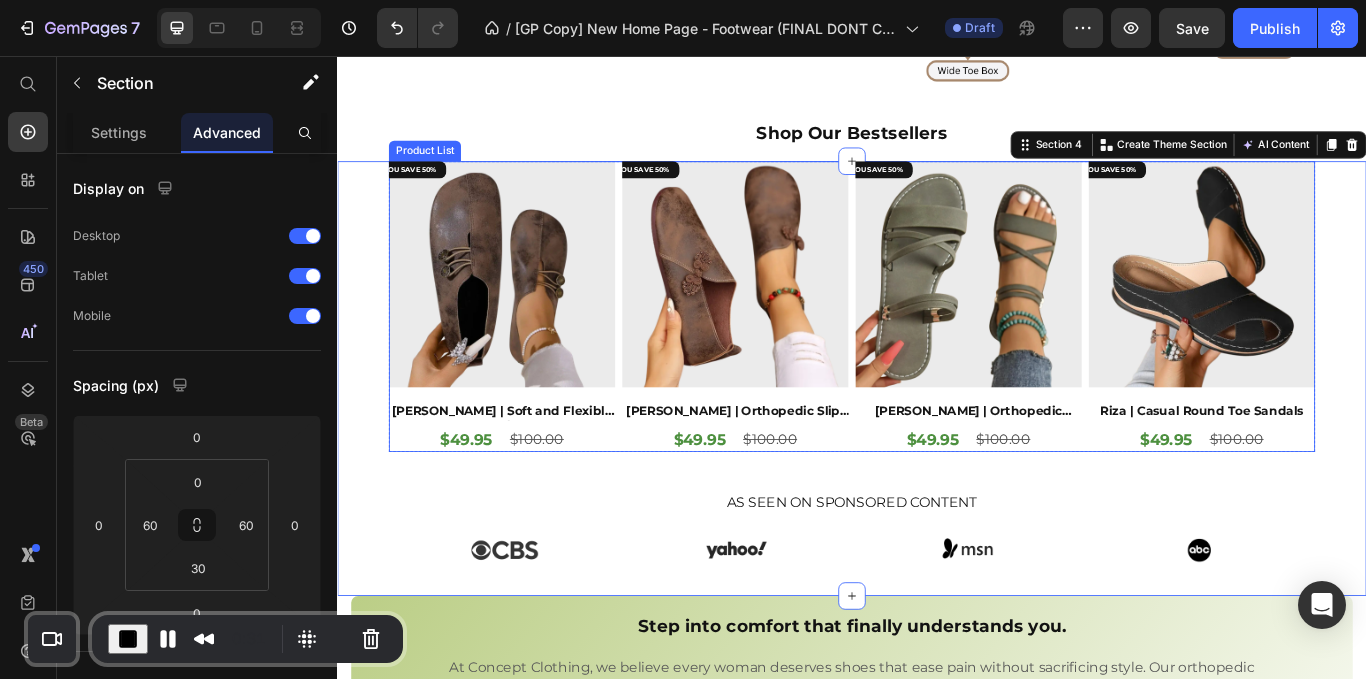 click on "YOU SAVE 50% Product Badge Product Images Lucille | Soft and Flexible Orthopedic Shoes Product Title $49.95 Product Price $100.00 Product Price Row Row YOU SAVE 50% Product Badge Product Images Corina | Orthopedic Slip-On Loafers Product Title $49.95 Product Price $100.00 Product Price Row Row YOU SAVE 50% Product Badge Product Images Elizabeth | Orthopedic Sandals Product Title $49.95 Product Price $100.00 Product Price Row Row YOU SAVE 50% Product Badge Product Images Riza | Casual Round Toe Sandals Product Title $49.95 Product Price $100.00 Product Price Row Row" at bounding box center [937, 349] 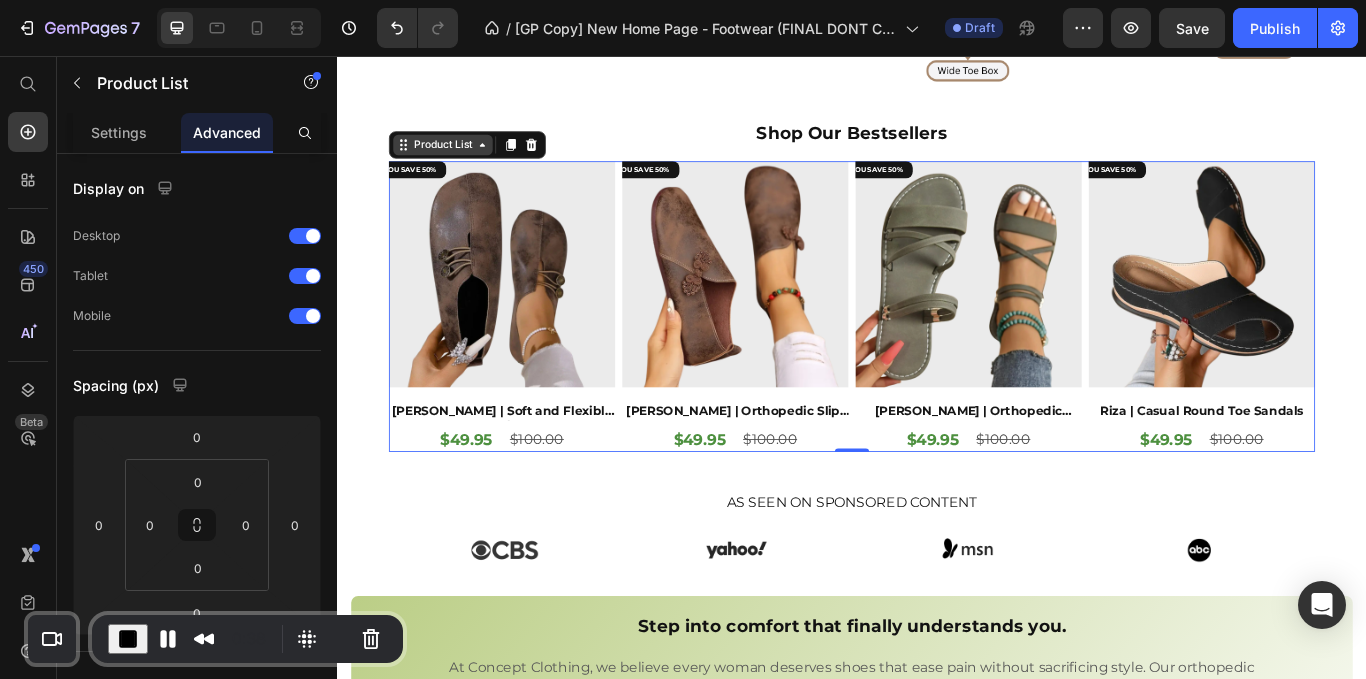 click on "Product List" at bounding box center [460, 160] 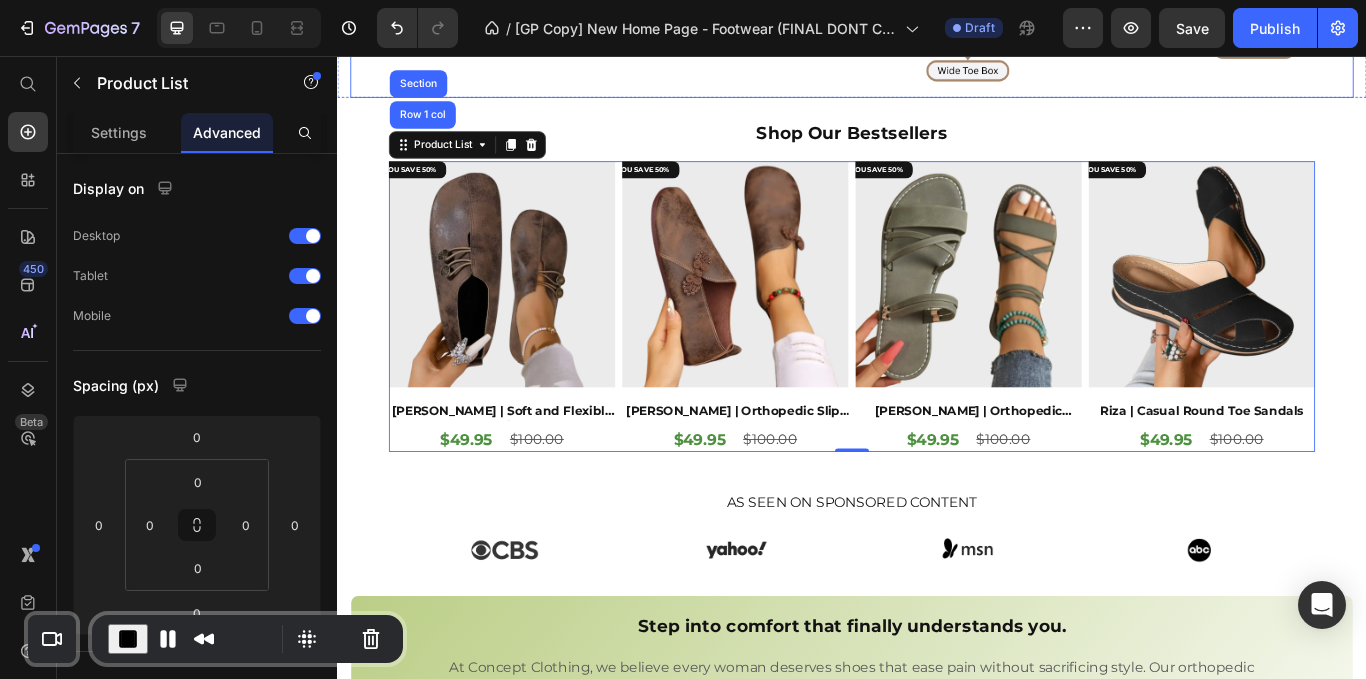 click on "Relieve [MEDICAL_DATA] in Style Give Your Feet the Comfort They’ve Been Begging For Heading Discover our supportive orthopedic shoes with a wide toe box — designed to ease swelling, [MEDICAL_DATA], and [MEDICAL_DATA]. All-day comfort. No compromise on style. Text Block Shop Now → Button Icon Icon Icon Icon Icon Icon List Trusted by 30,000+ Customers Text Block [GEOGRAPHIC_DATA]" at bounding box center (644, -109) 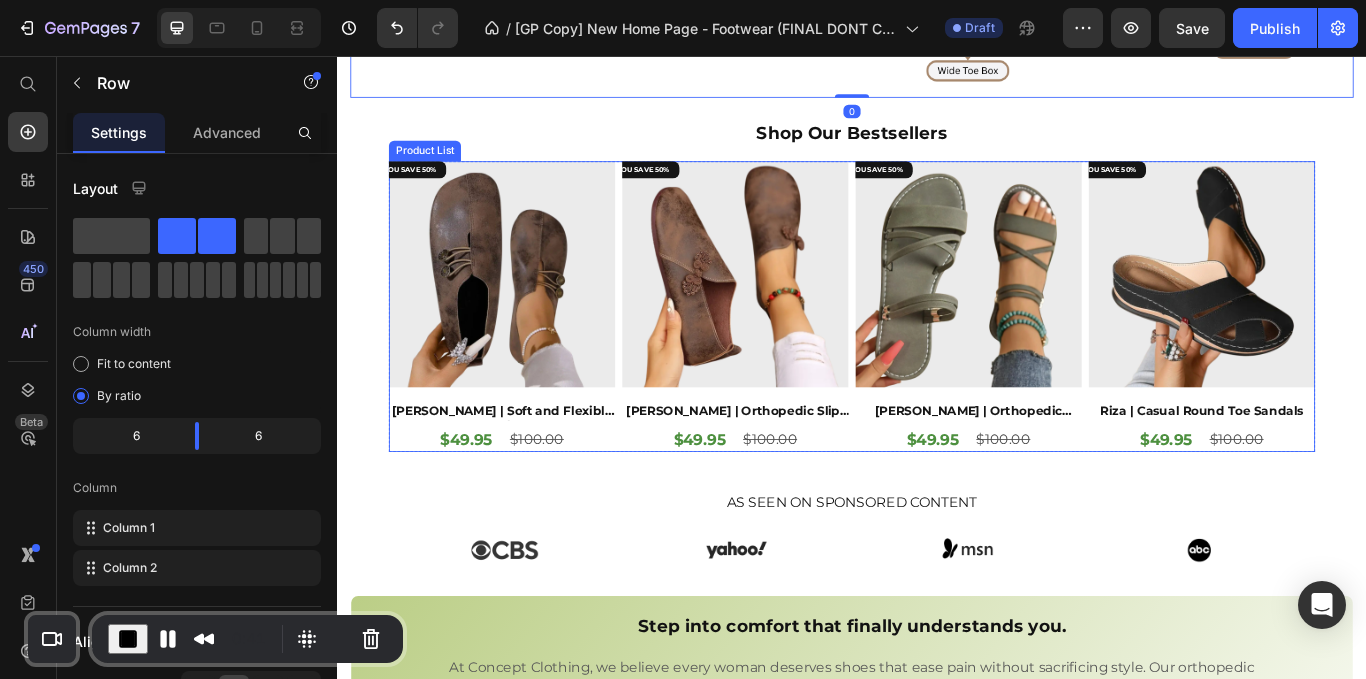 click on "YOU SAVE 50% Product Badge Product Images Lucille | Soft and Flexible Orthopedic Shoes Product Title $49.95 Product Price $100.00 Product Price Row Row YOU SAVE 50% Product Badge Product Images Corina | Orthopedic Slip-On Loafers Product Title $49.95 Product Price $100.00 Product Price Row Row YOU SAVE 50% Product Badge Product Images Elizabeth | Orthopedic Sandals Product Title $49.95 Product Price $100.00 Product Price Row Row YOU SAVE 50% Product Badge Product Images Riza | Casual Round Toe Sandals Product Title $49.95 Product Price $100.00 Product Price Row Row" at bounding box center [937, 349] 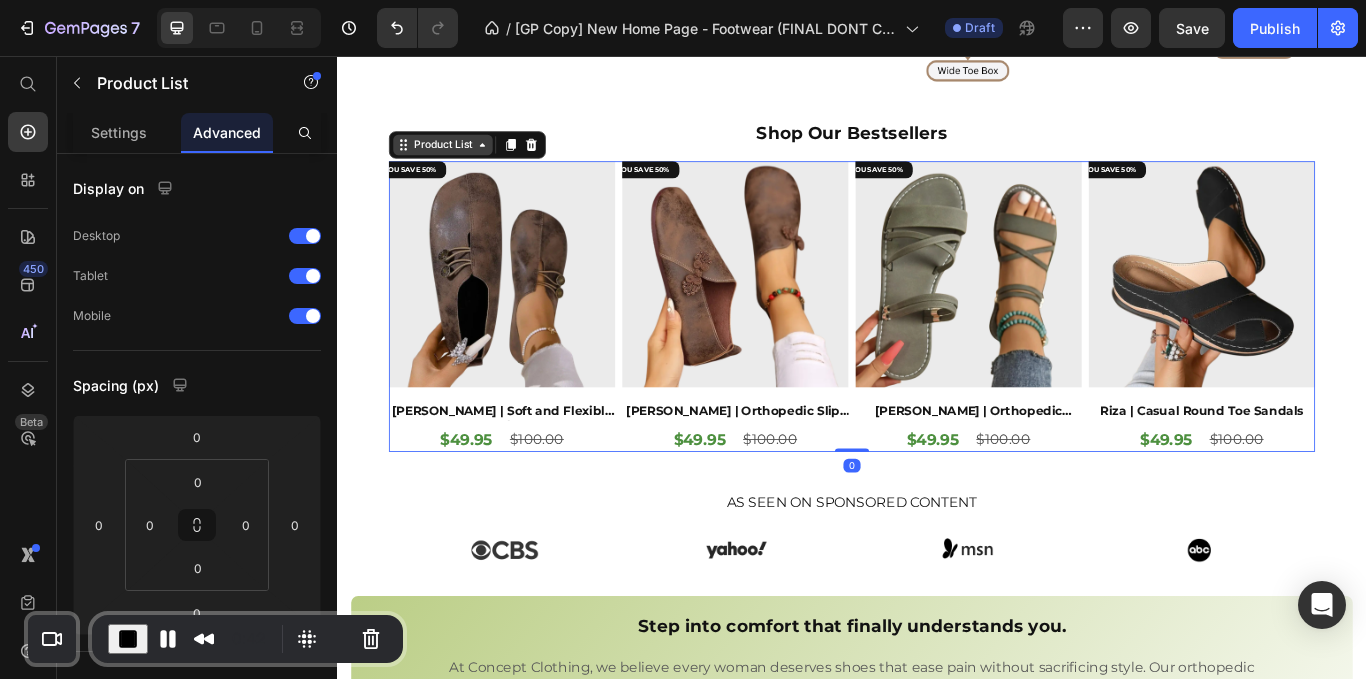 click on "Product List" at bounding box center (460, 160) 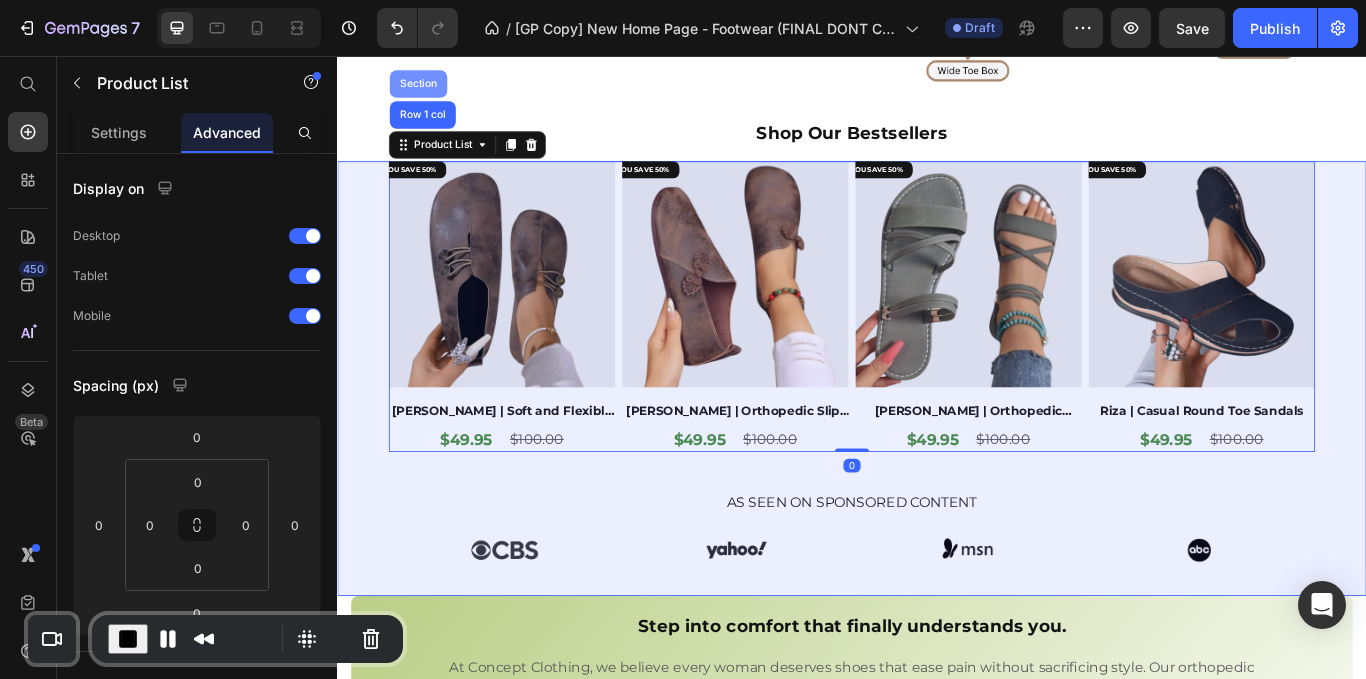 click on "Section" at bounding box center (431, 89) 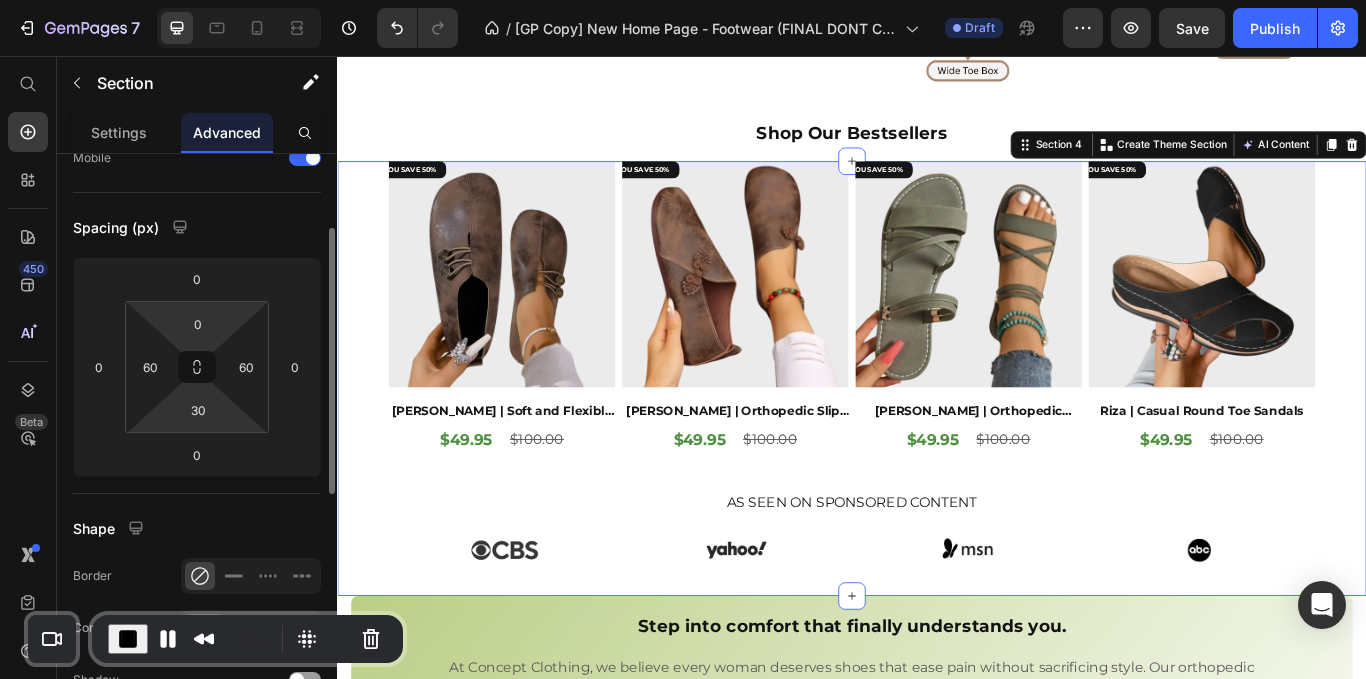 scroll, scrollTop: 159, scrollLeft: 0, axis: vertical 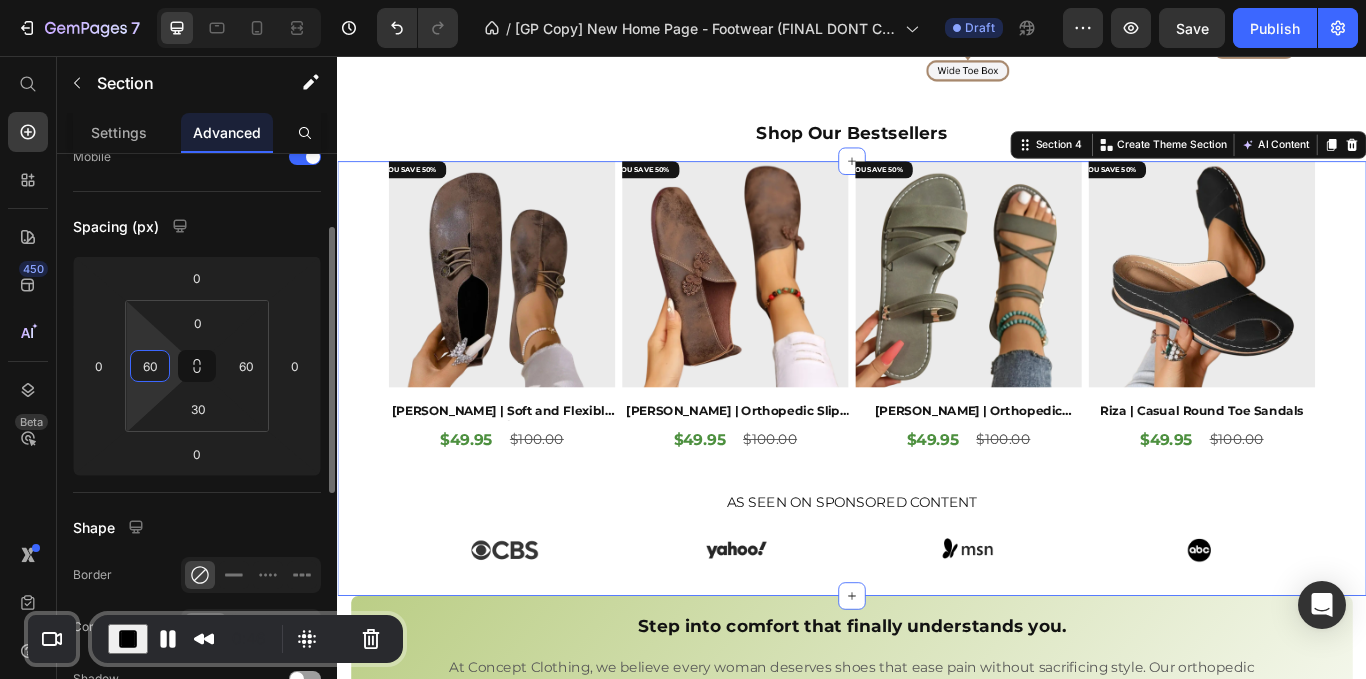 click on "60" at bounding box center [150, 366] 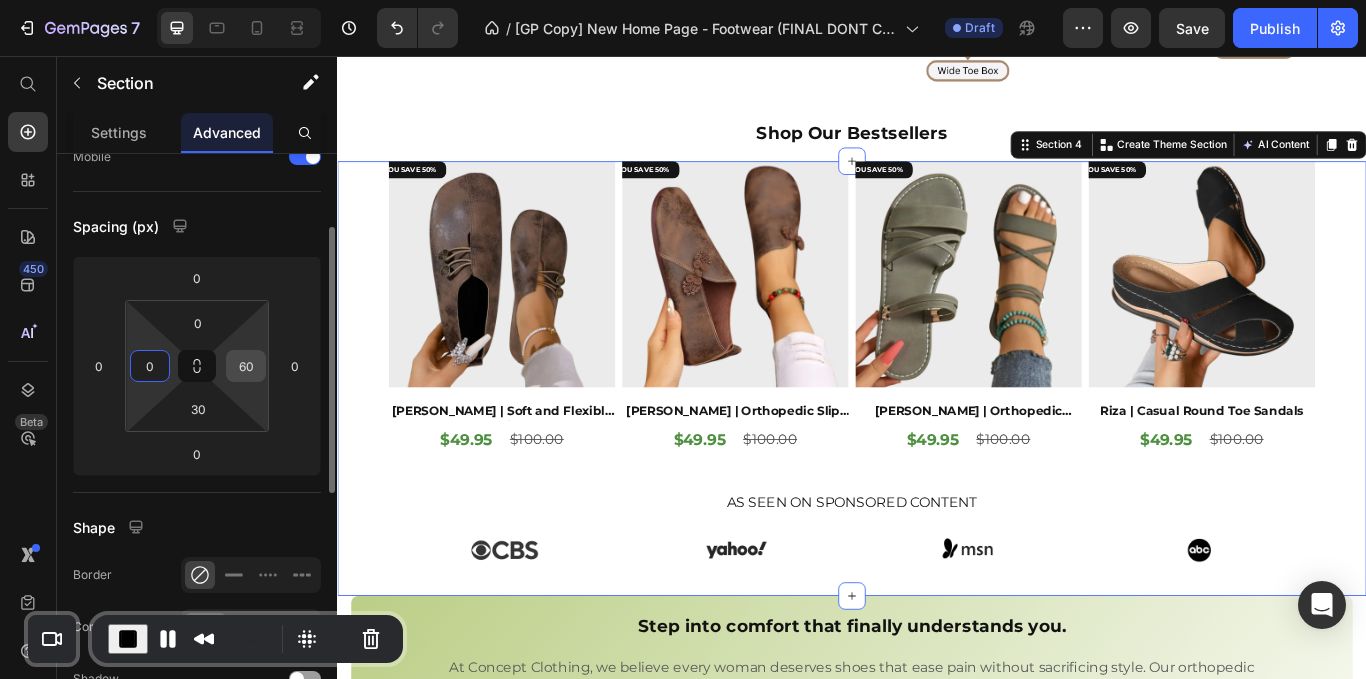 type on "0" 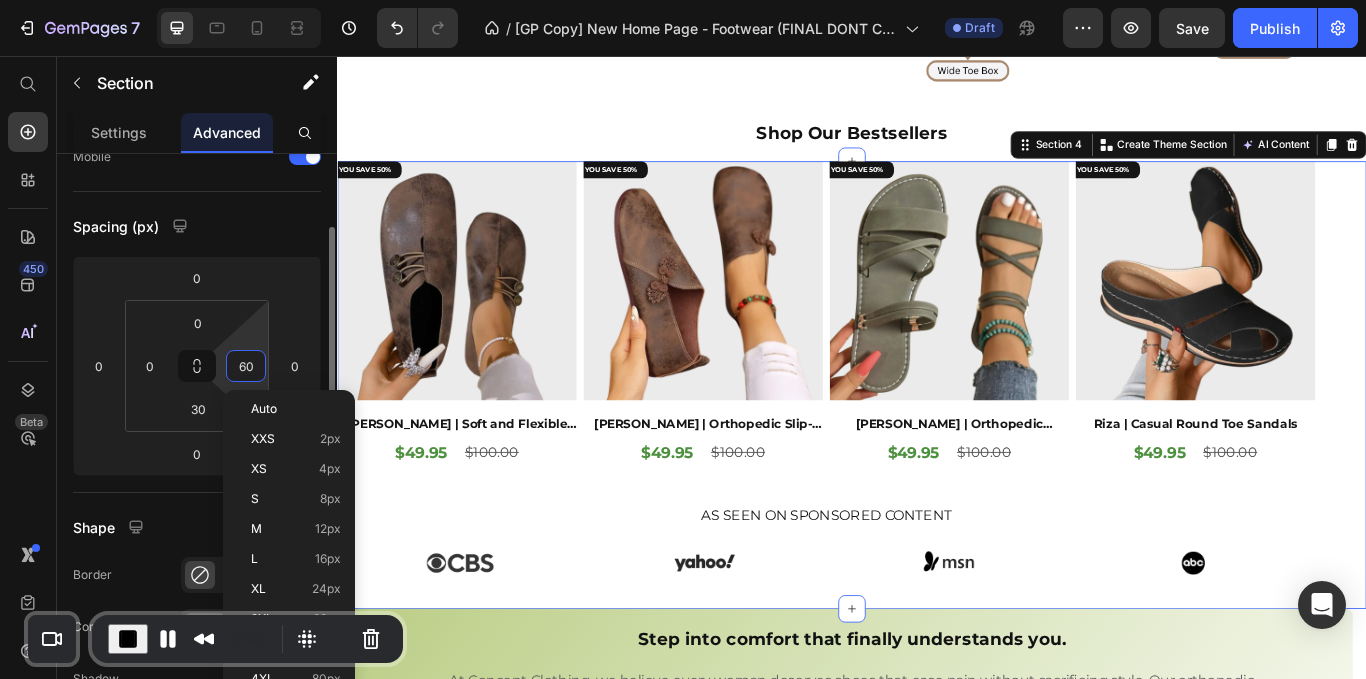 type on "0" 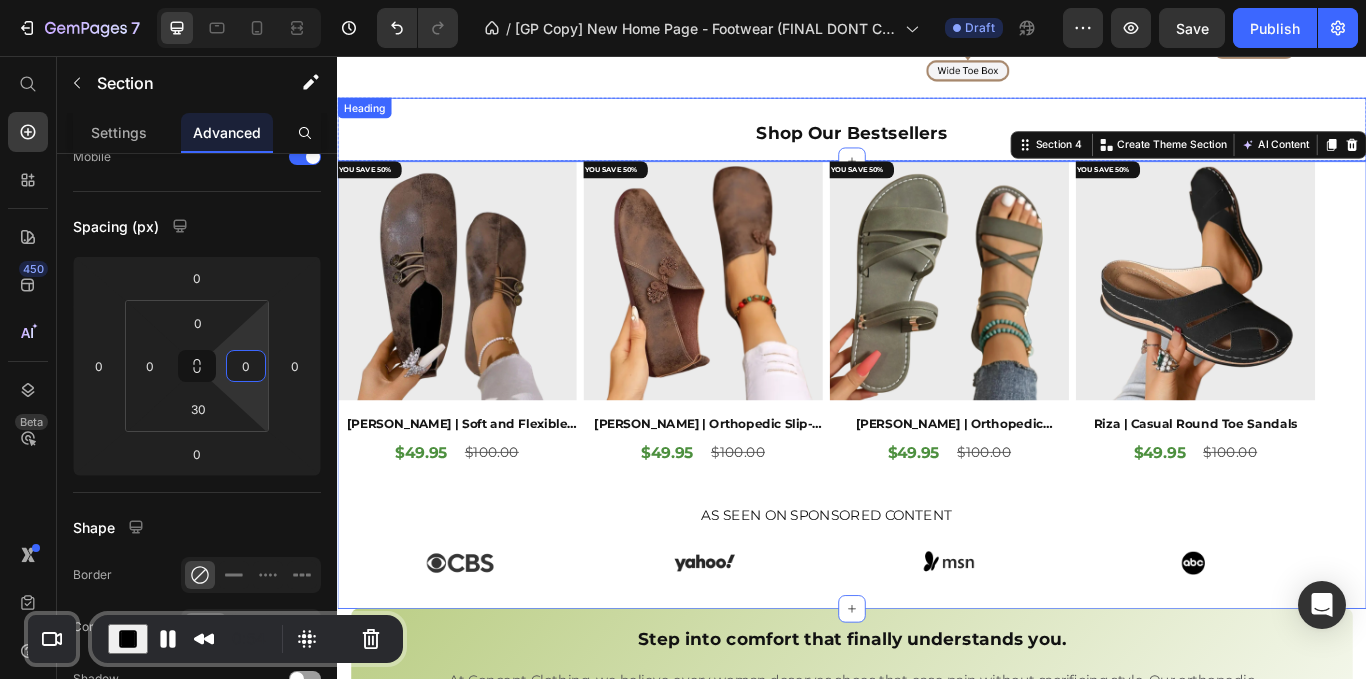 click on "Shop Our Bestsellers" at bounding box center [937, 142] 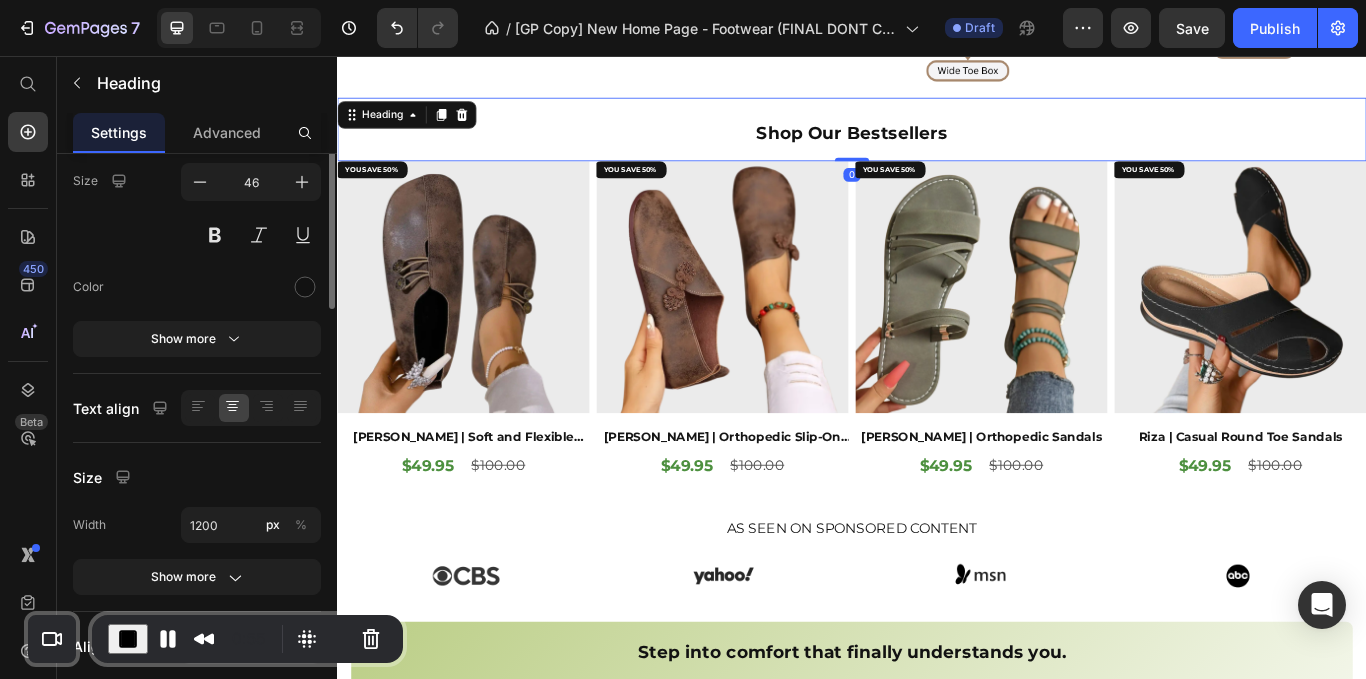 scroll, scrollTop: 0, scrollLeft: 0, axis: both 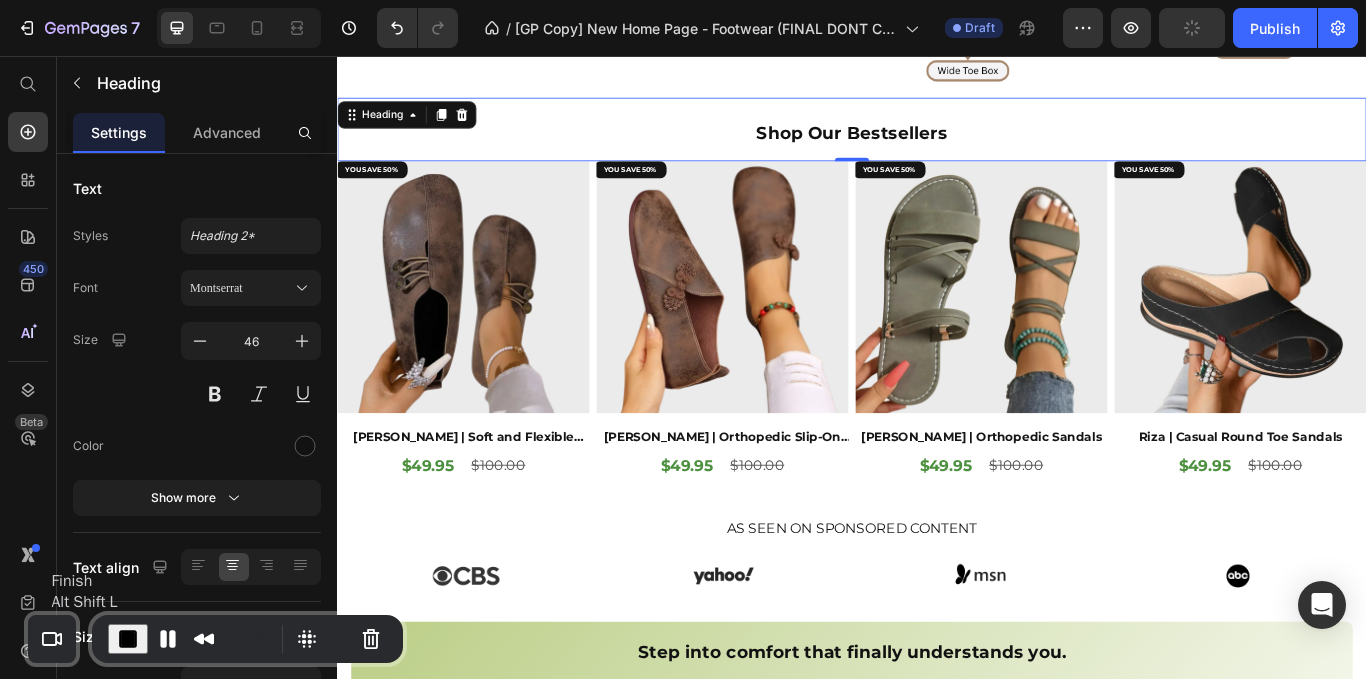 click at bounding box center (128, 639) 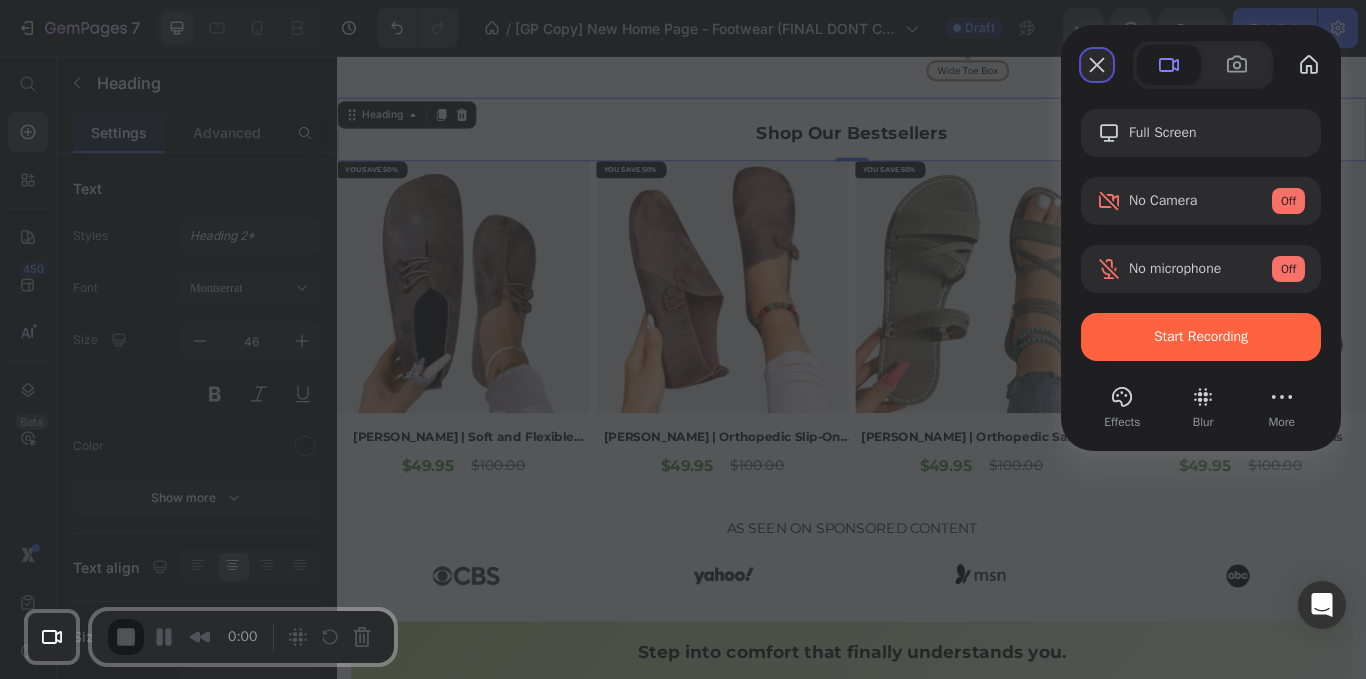 click at bounding box center (1097, 65) 